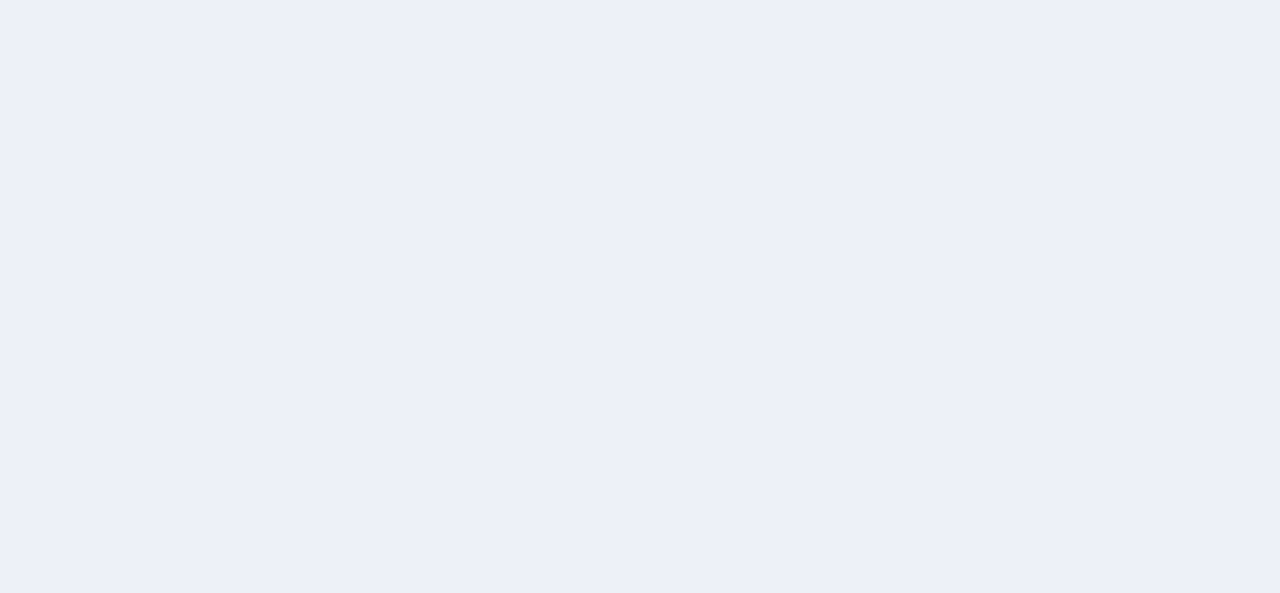 scroll, scrollTop: 0, scrollLeft: 0, axis: both 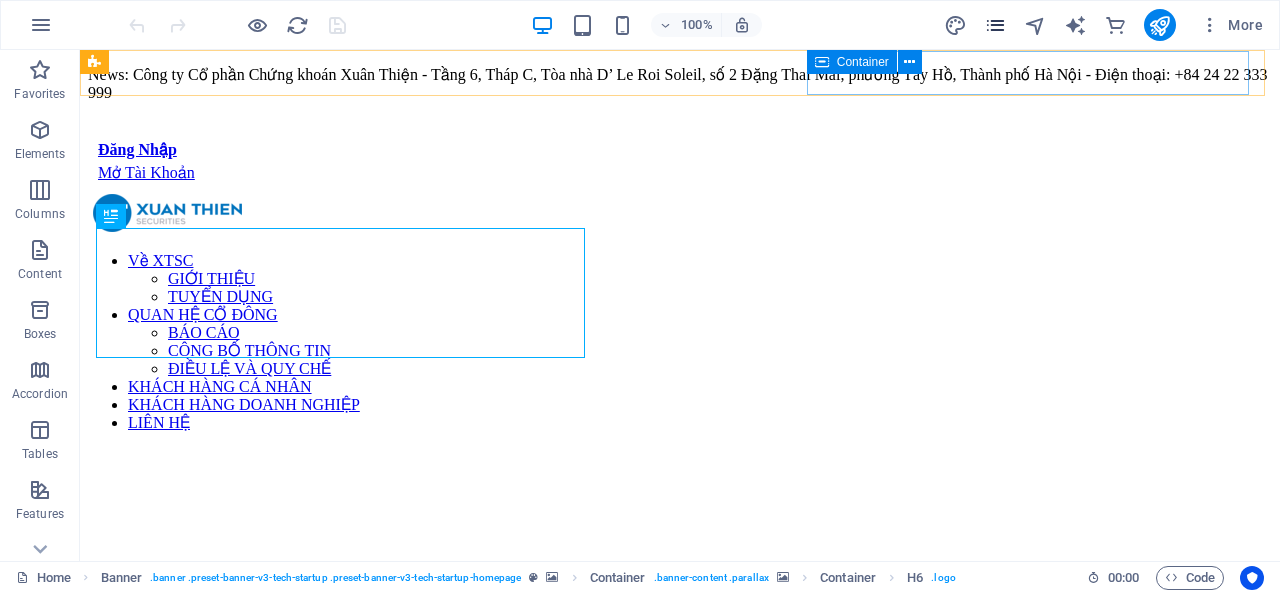 click at bounding box center [995, 25] 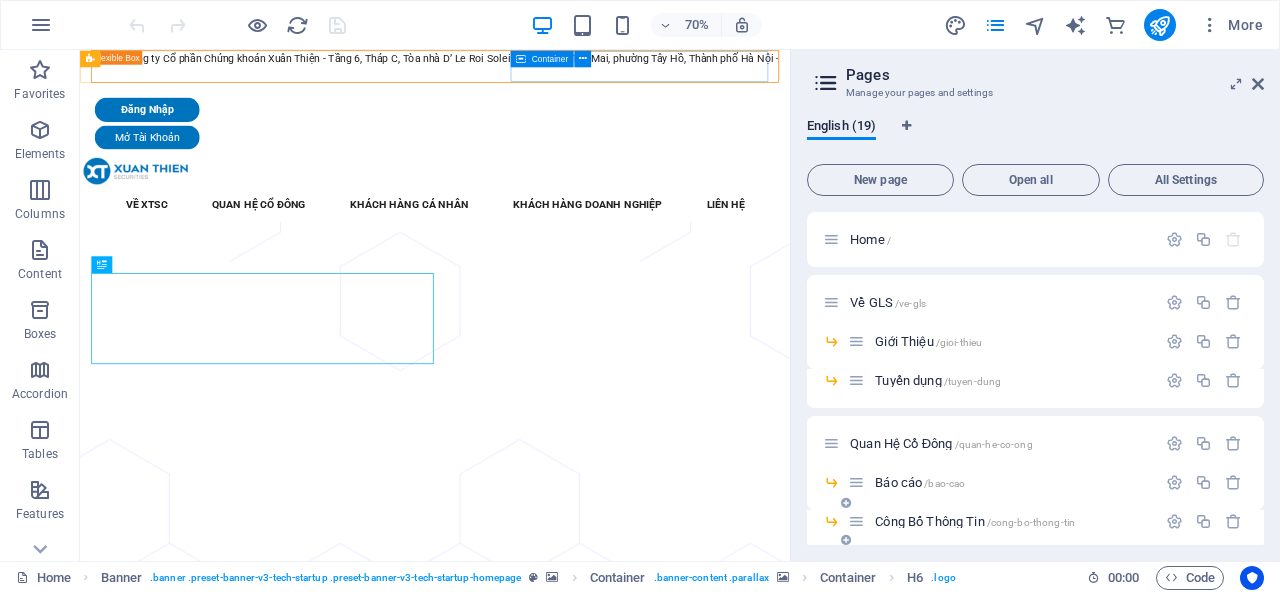 click on "Công Bố Thông Tin /cong-bo-thong-tin" at bounding box center (1002, 521) 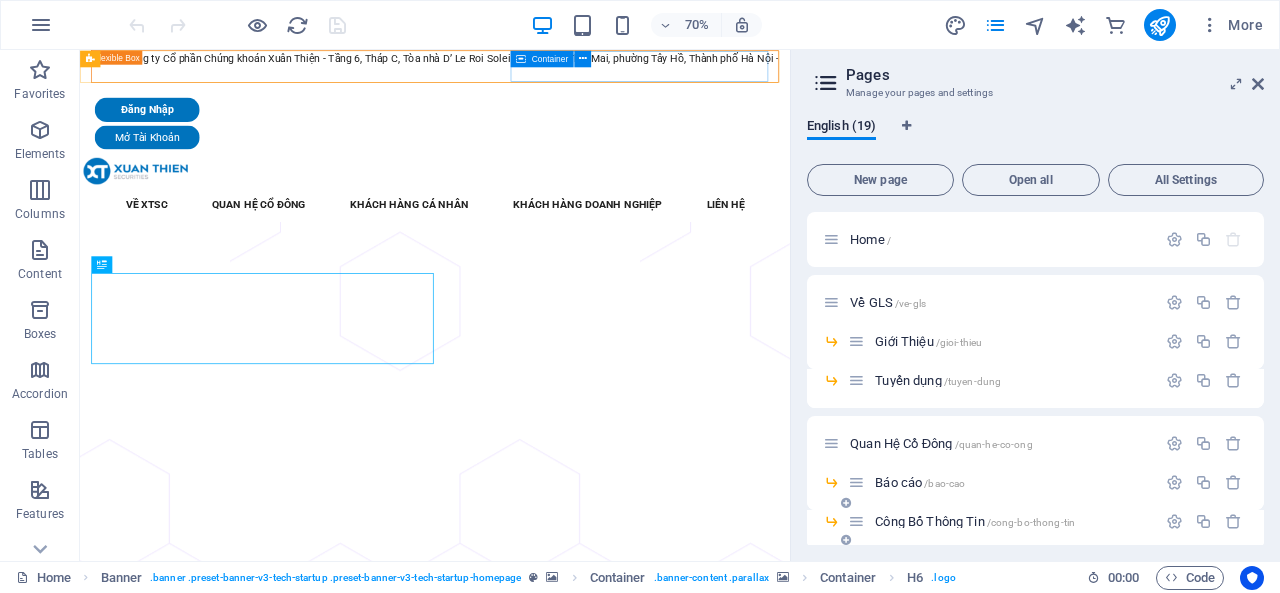 click on "Công Bố Thông Tin /cong-bo-thong-tin" at bounding box center [975, 521] 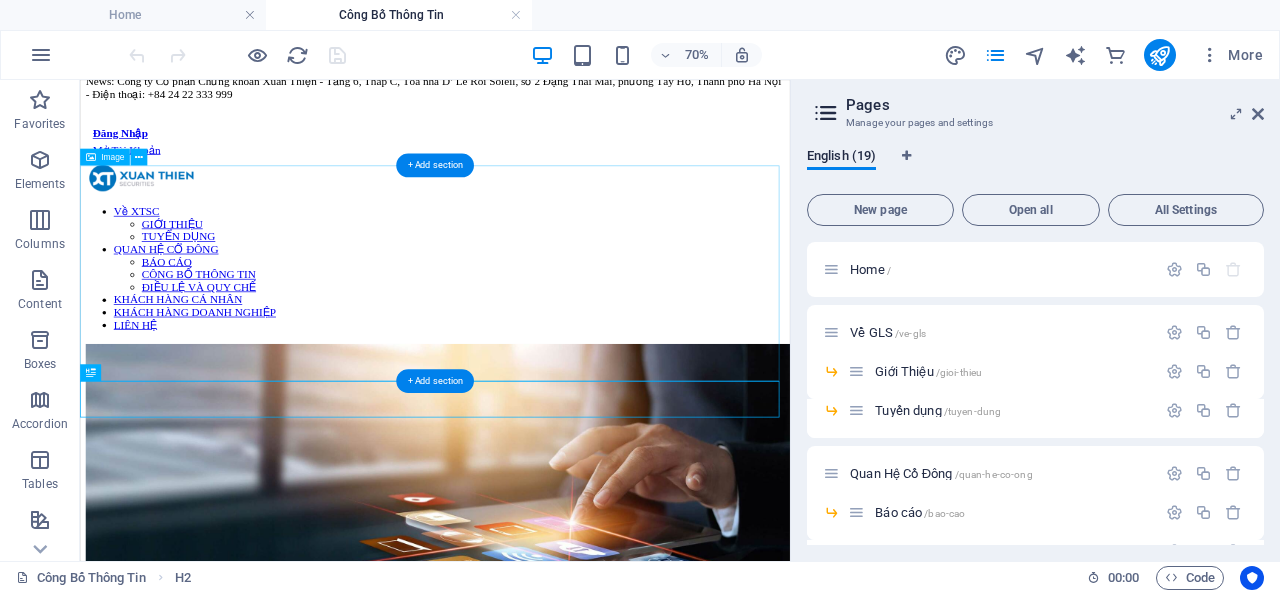 scroll, scrollTop: 0, scrollLeft: 0, axis: both 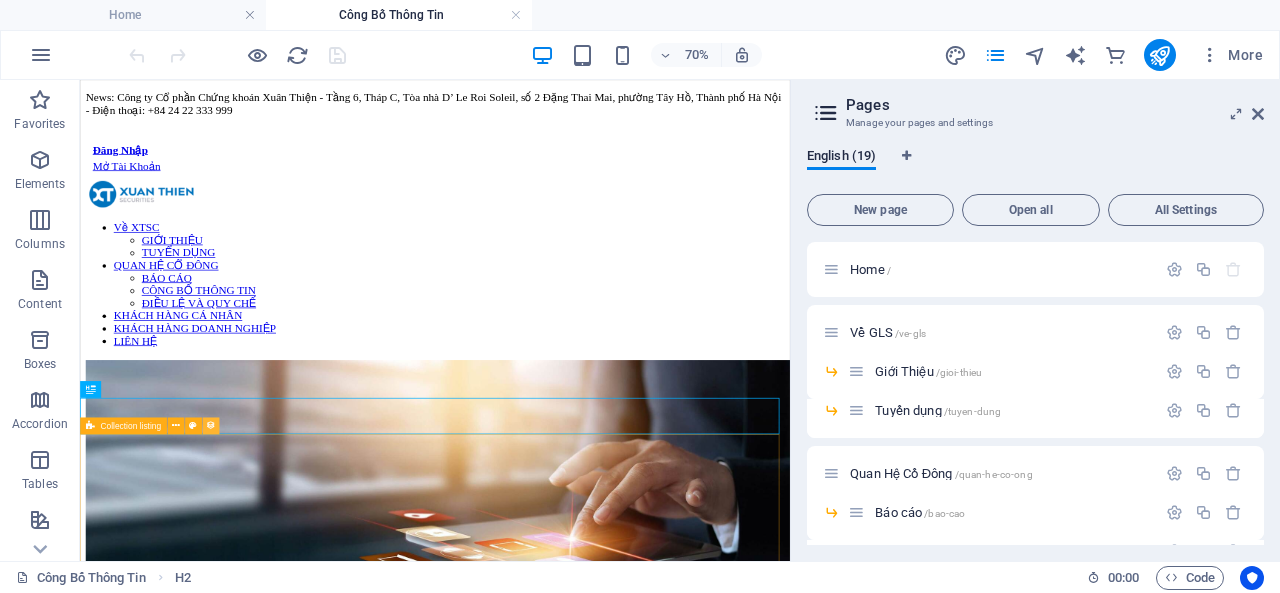 click at bounding box center (211, 425) 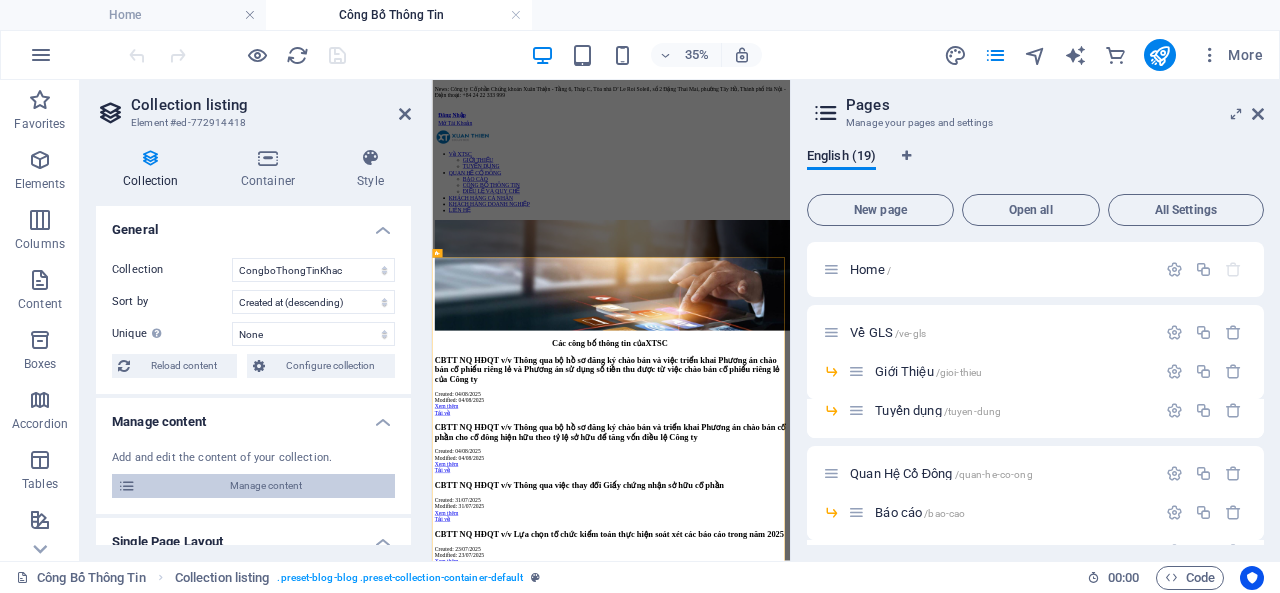 click on "Manage content" at bounding box center (265, 486) 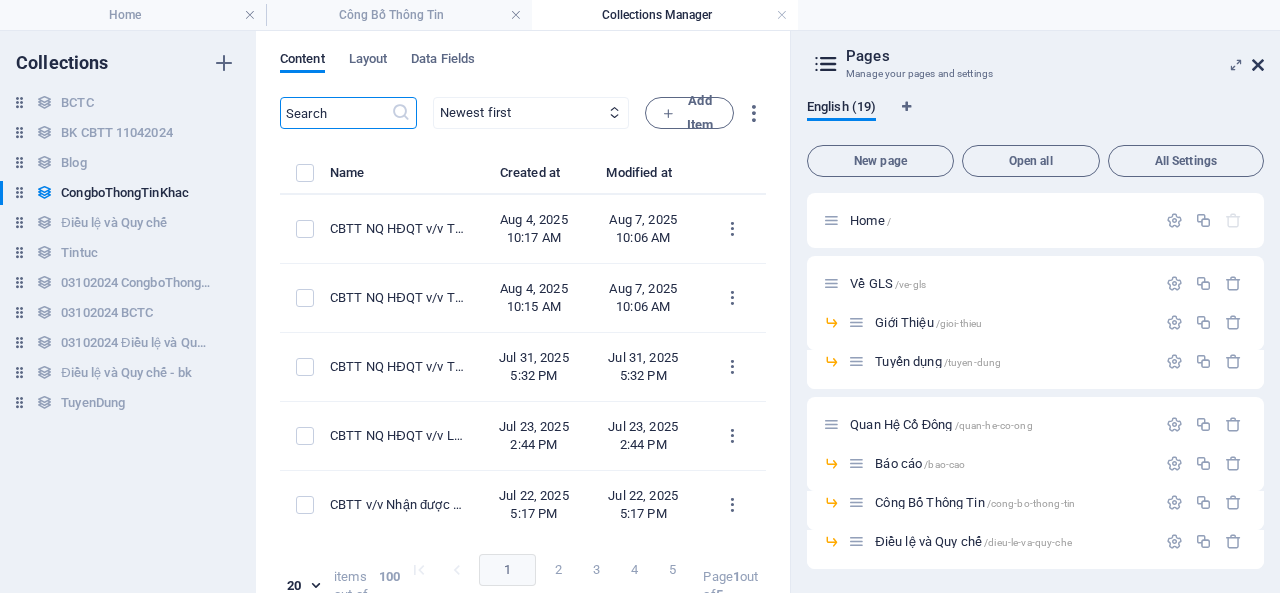 click at bounding box center [1258, 65] 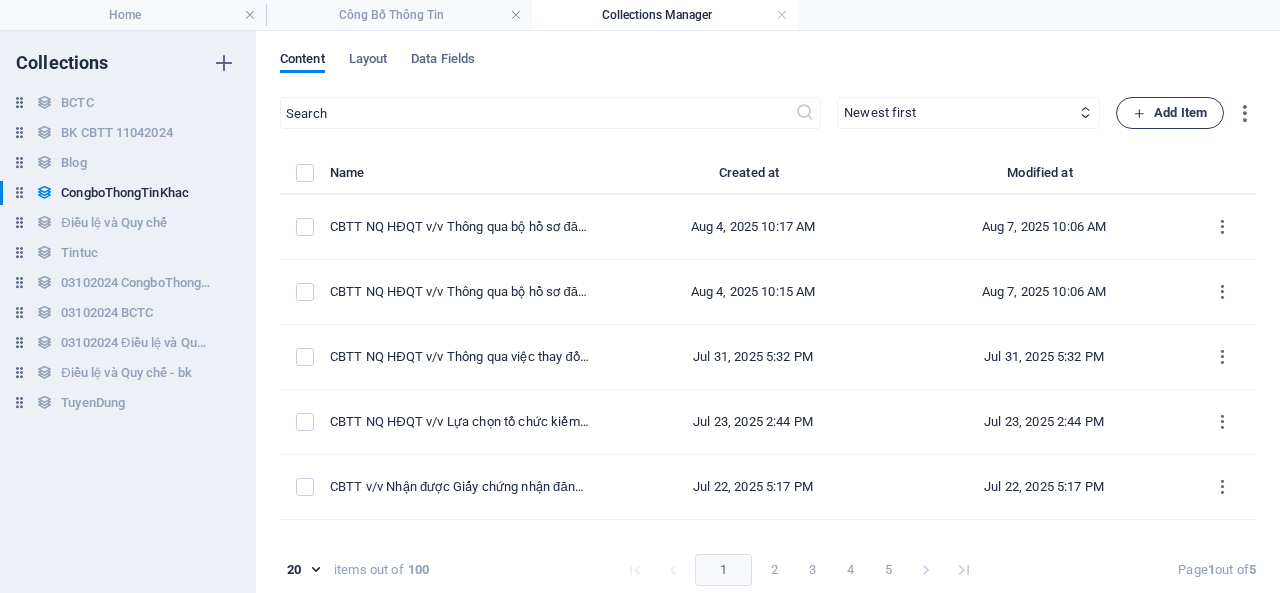 click on "Add Item" at bounding box center (1170, 113) 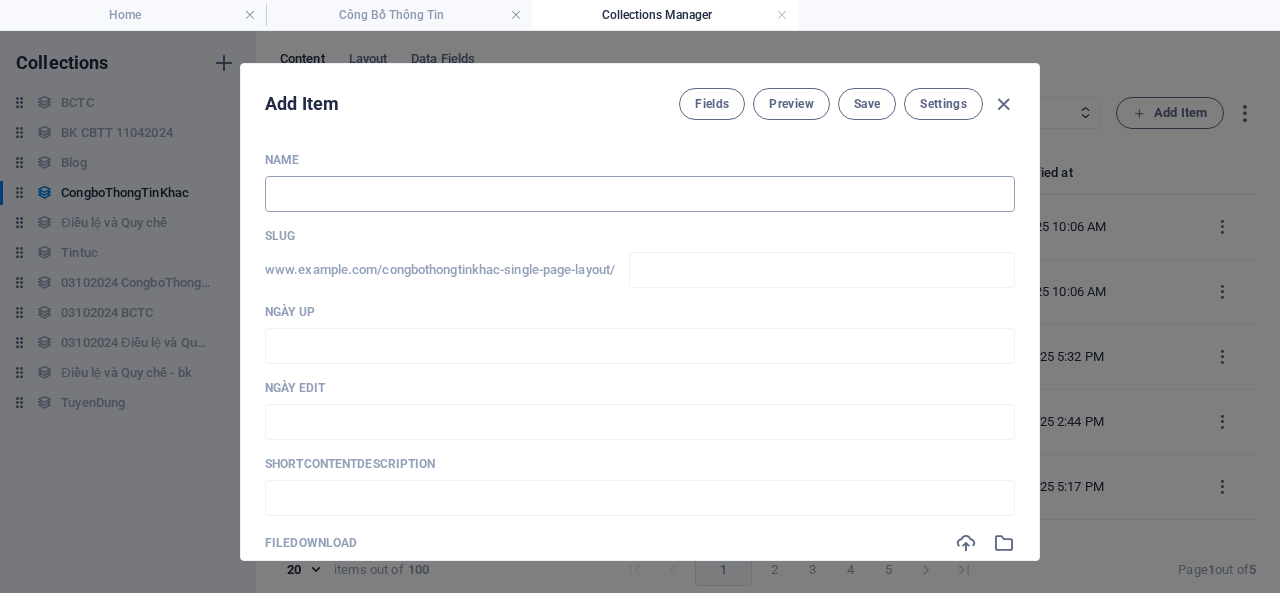 click at bounding box center [640, 194] 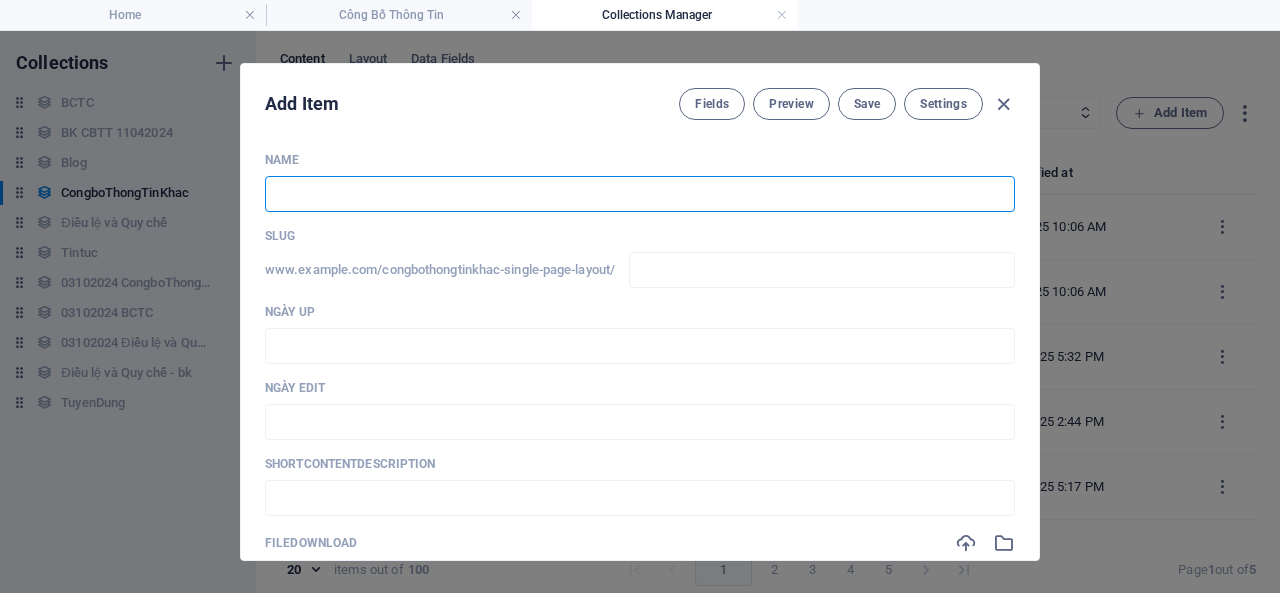 type on "D" 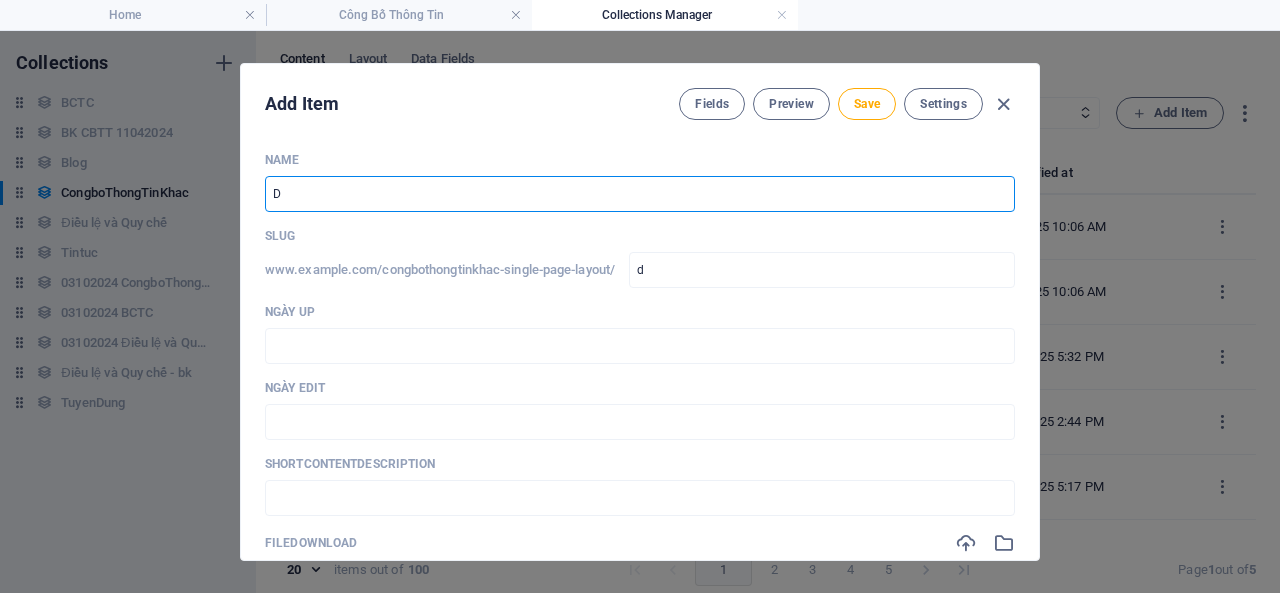 type on "DA" 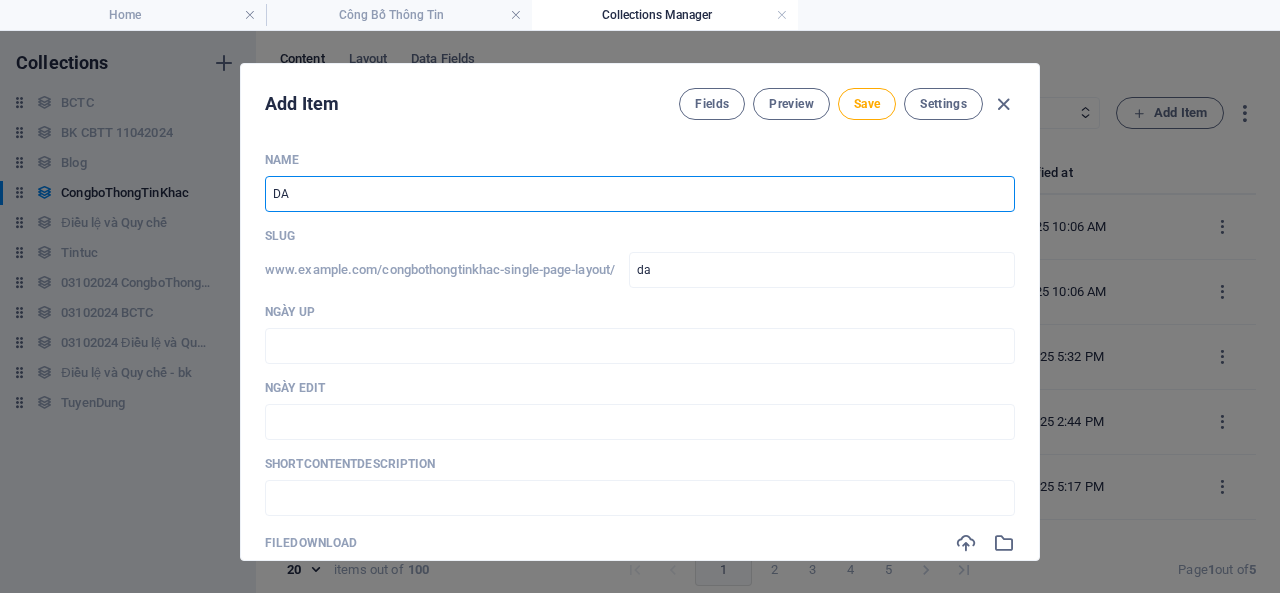 type on "DAN" 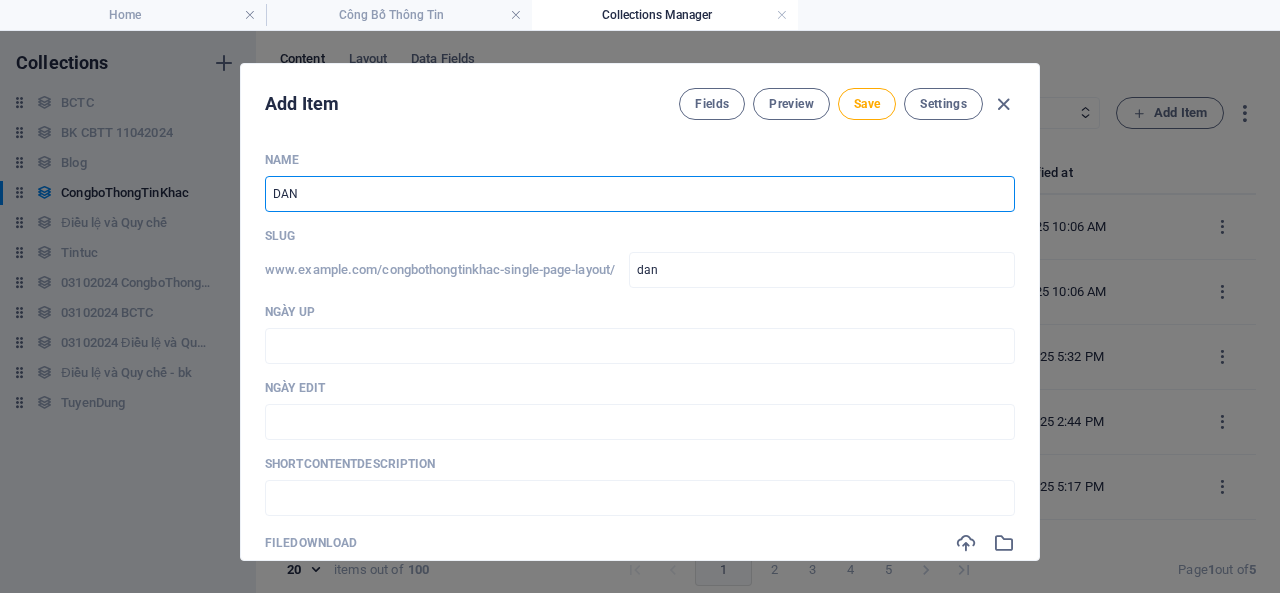 type on "DANH" 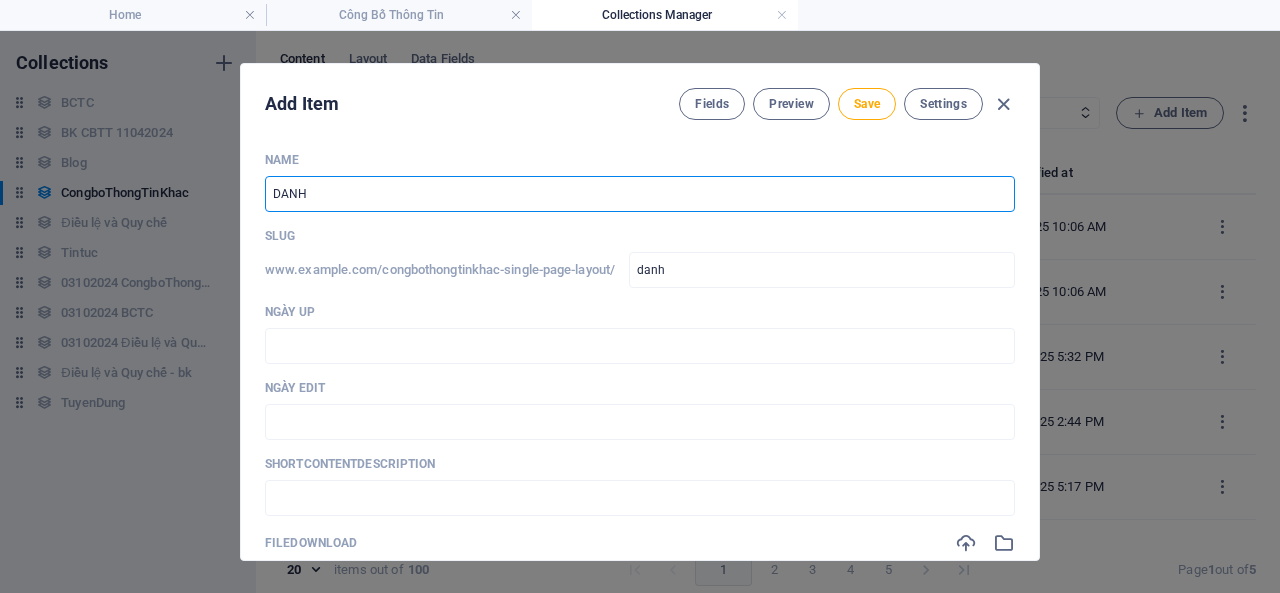type on "danh" 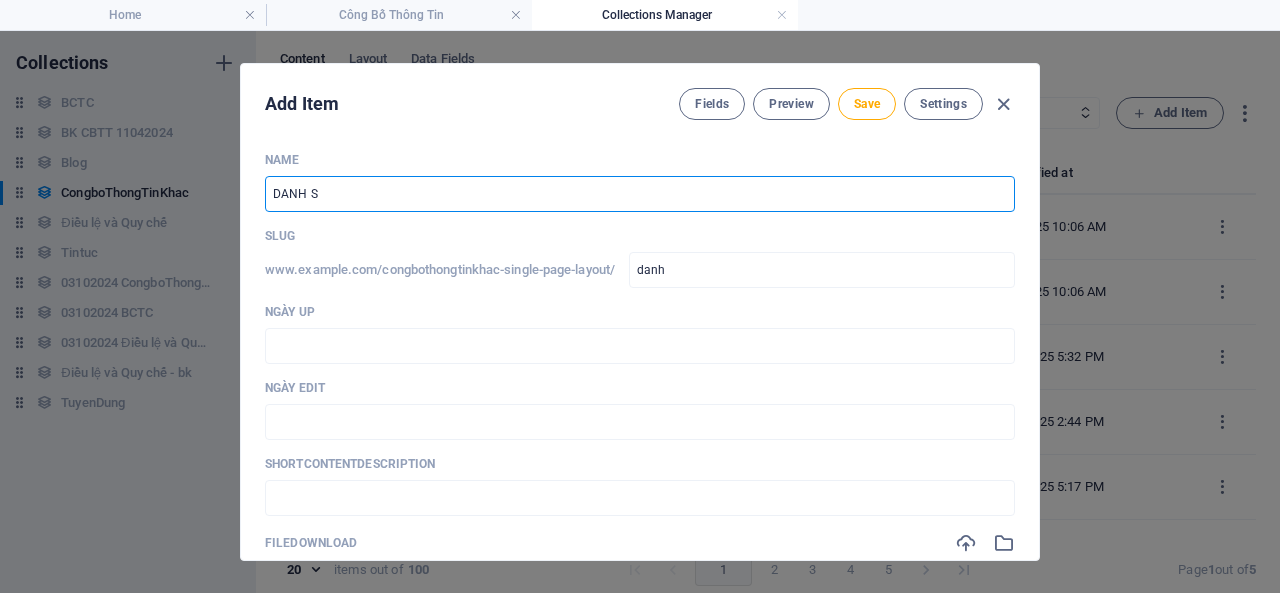 type on "DANH SA" 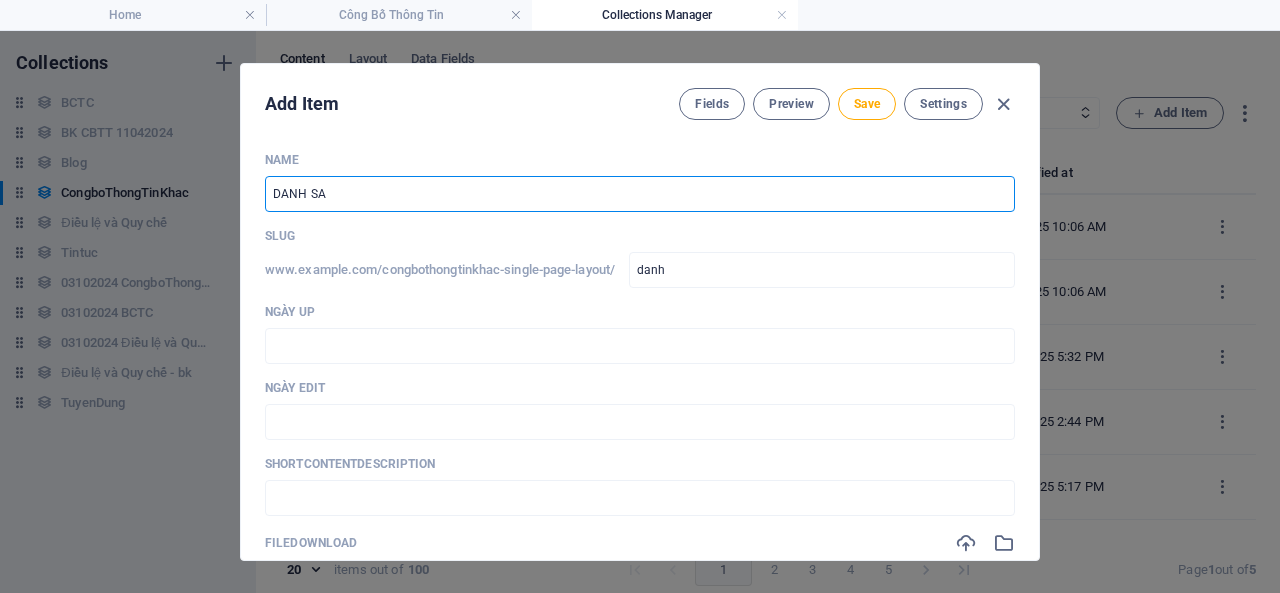 type on "danh-sa" 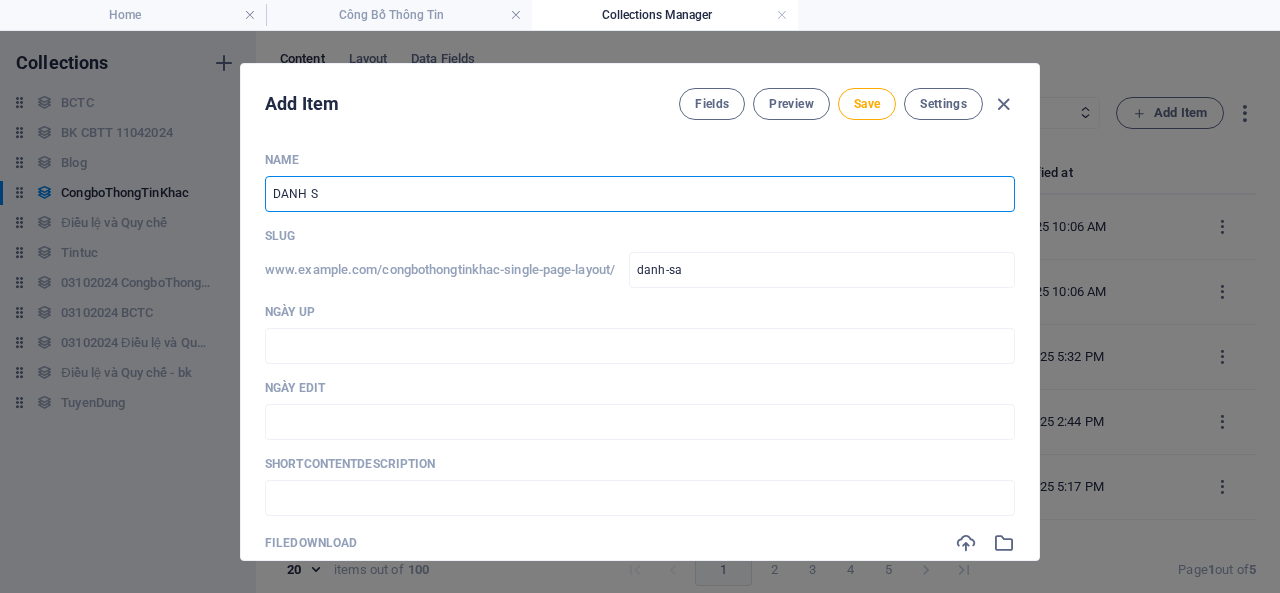 type on "DANH SÁ" 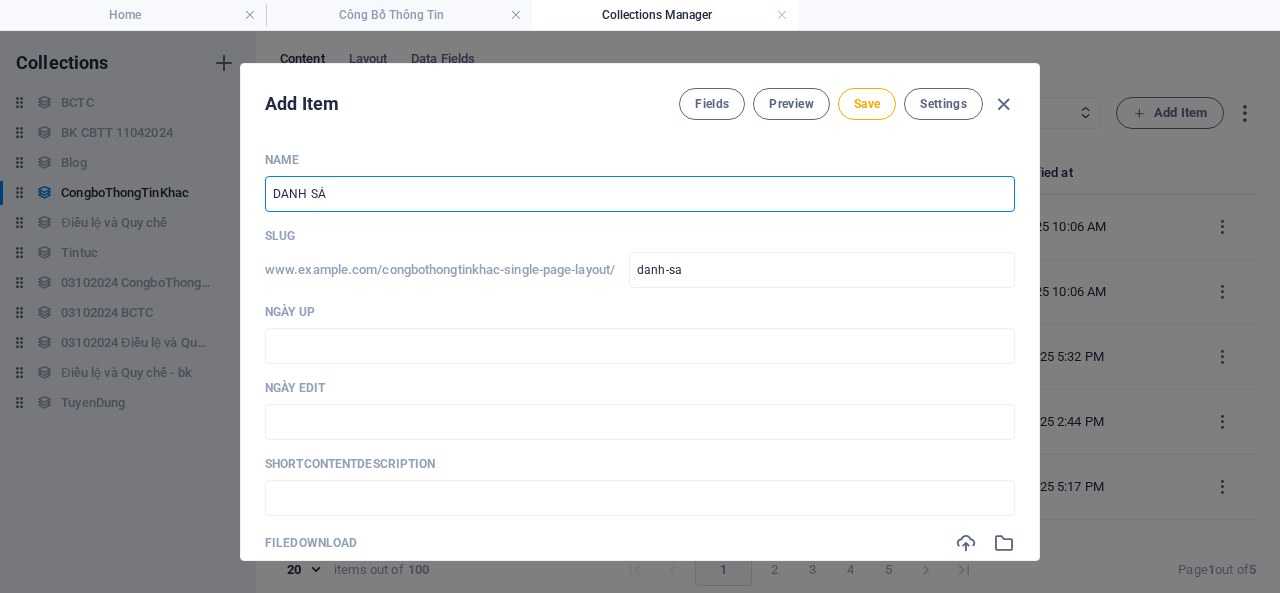 type on "danh-sa" 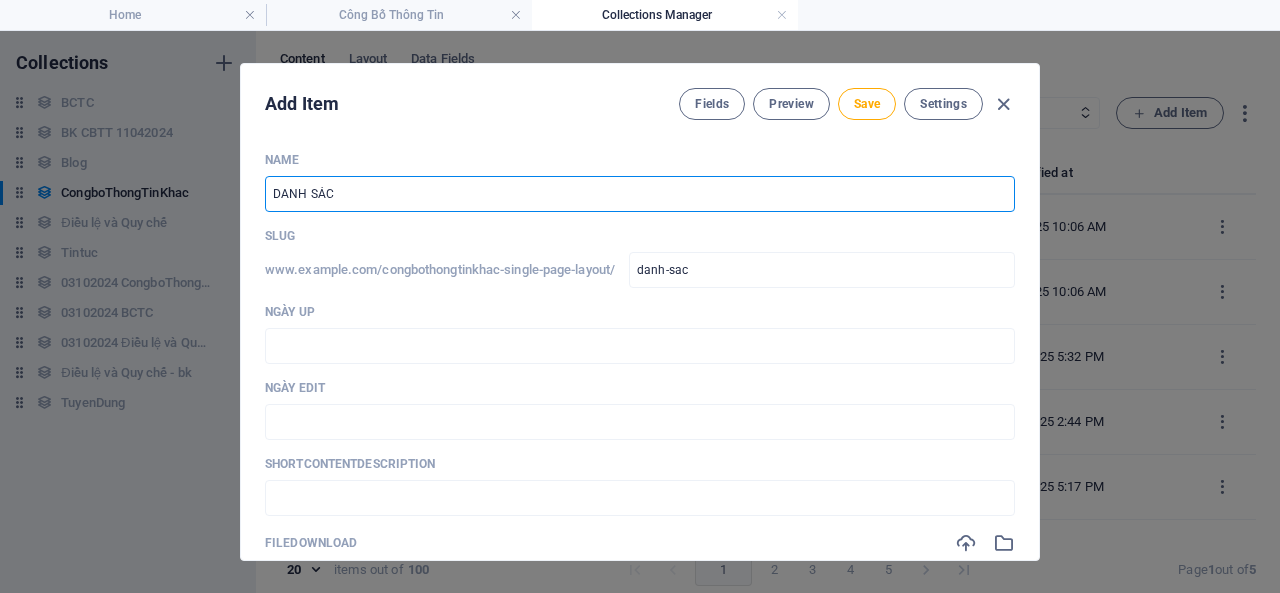 type on "DANH SÁCH" 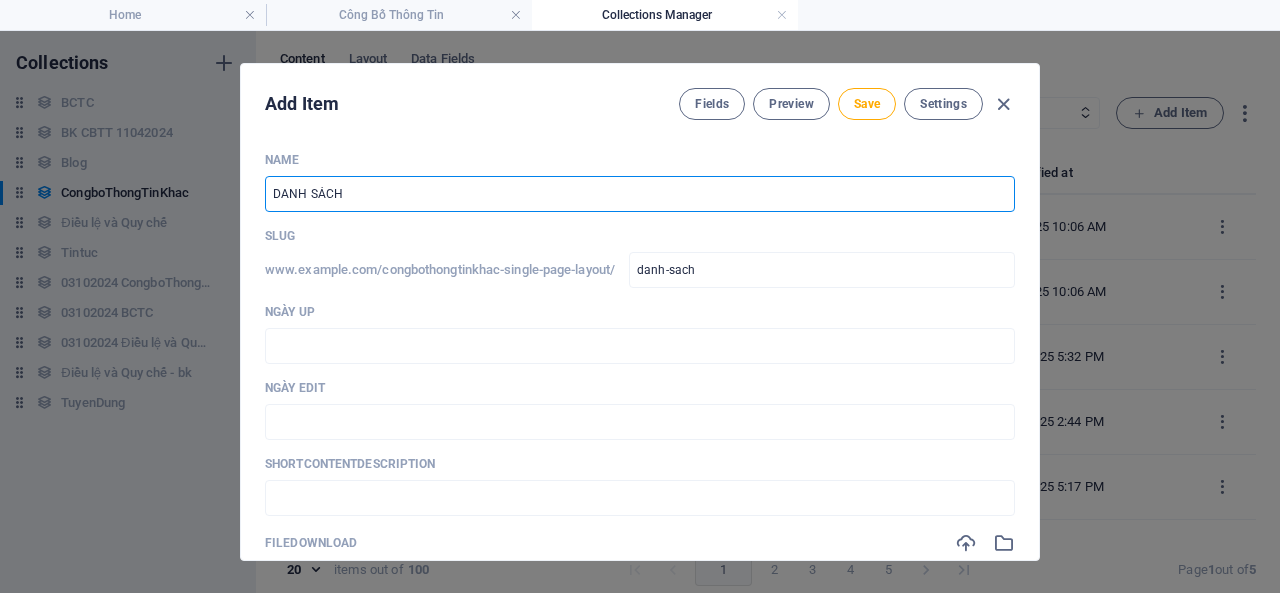 type on "DANH SÁCH N" 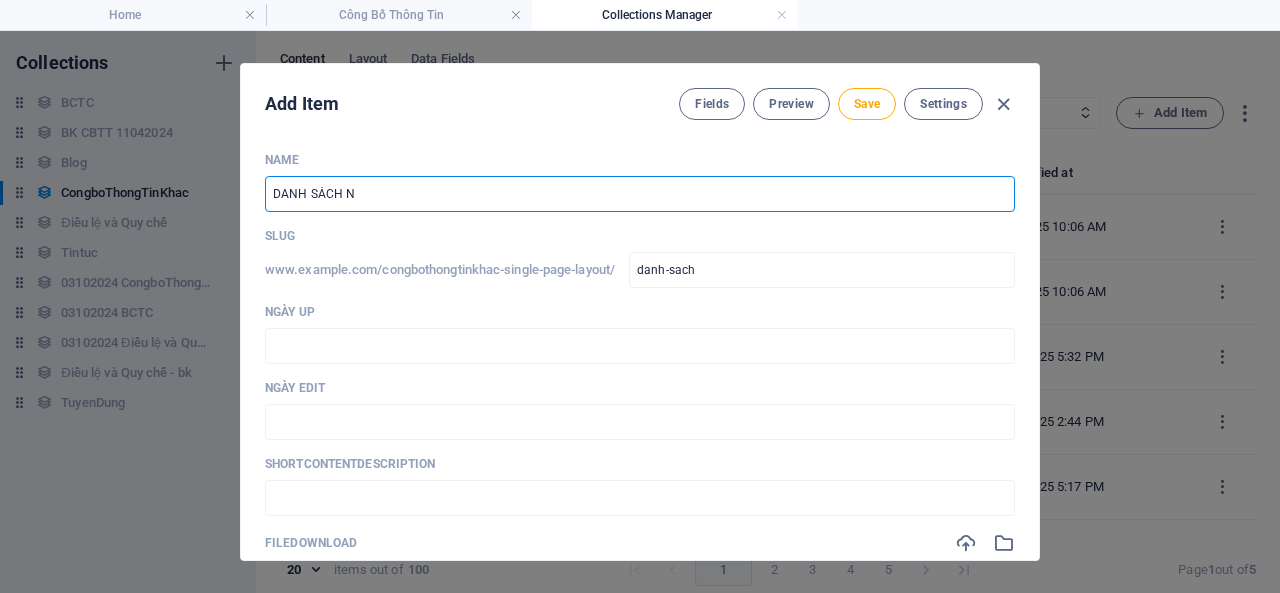 type on "danh-sach-n" 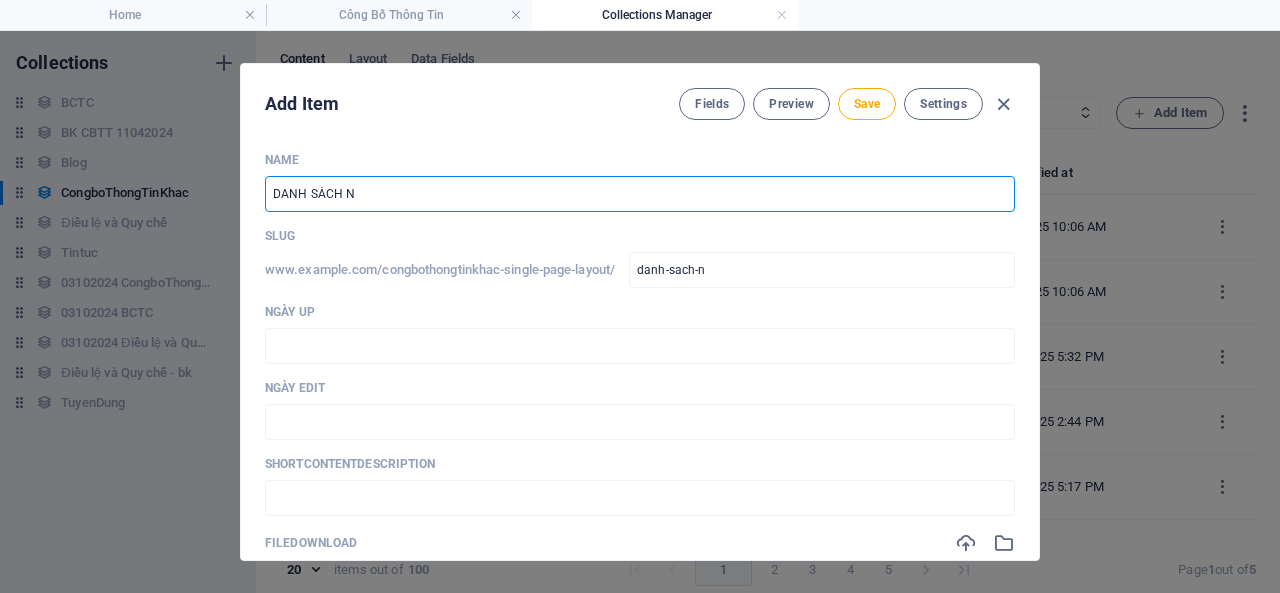 type on "DANH SÁCH NG" 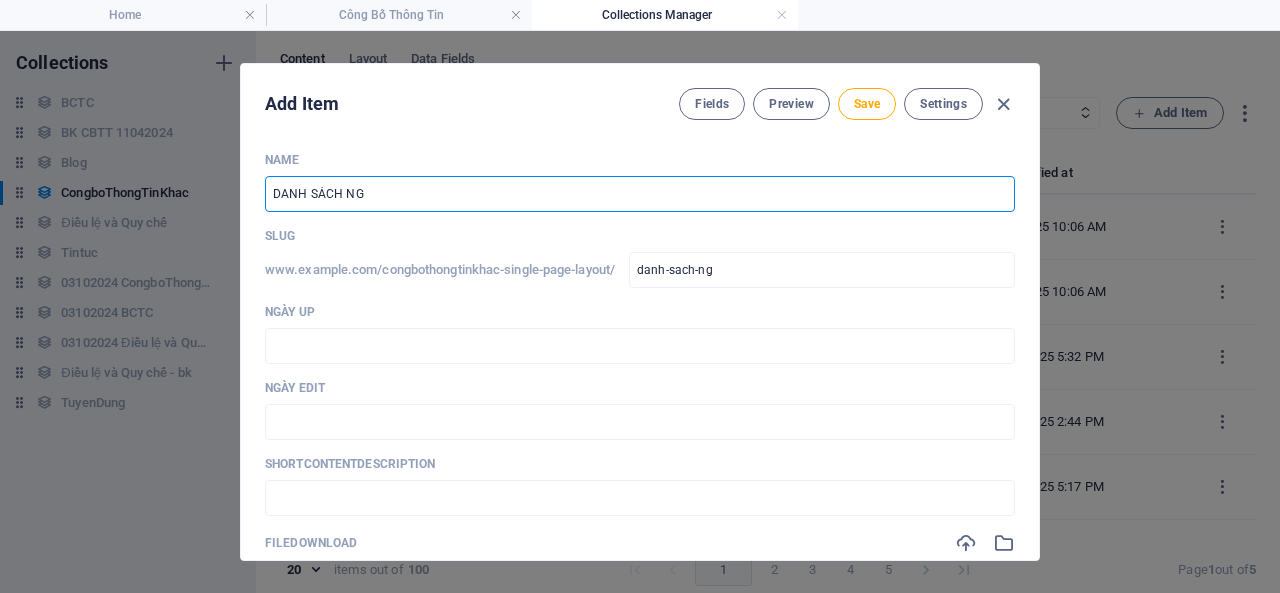 type on "DANH SÁCH NGU" 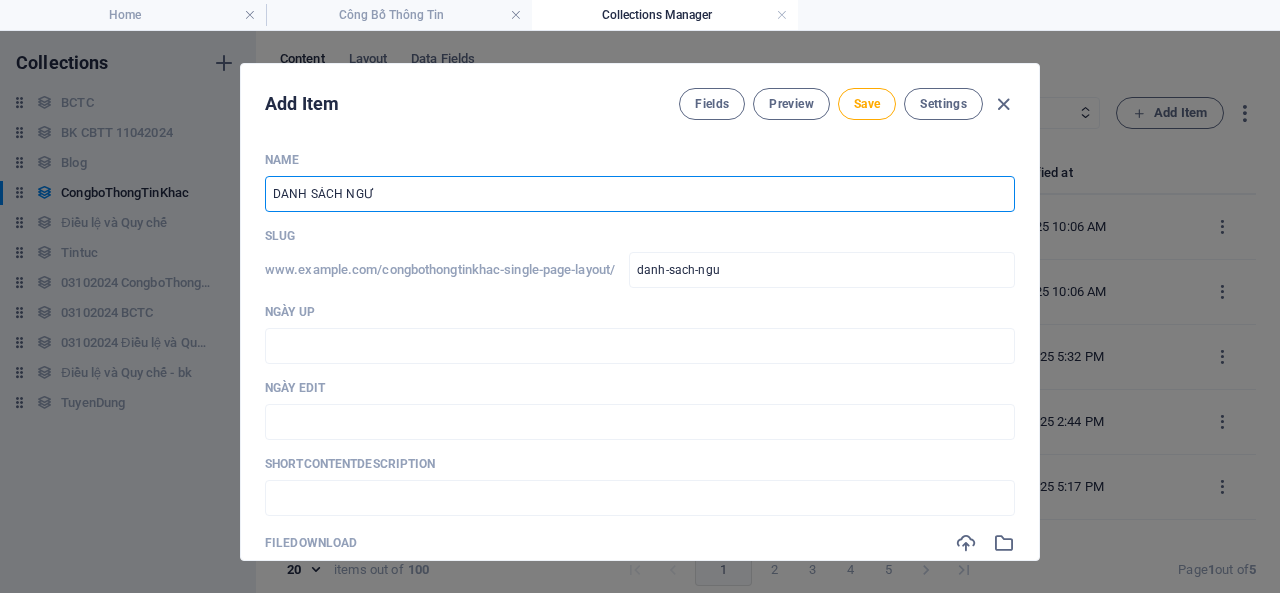 type on "DANH SÁCH NGƯO" 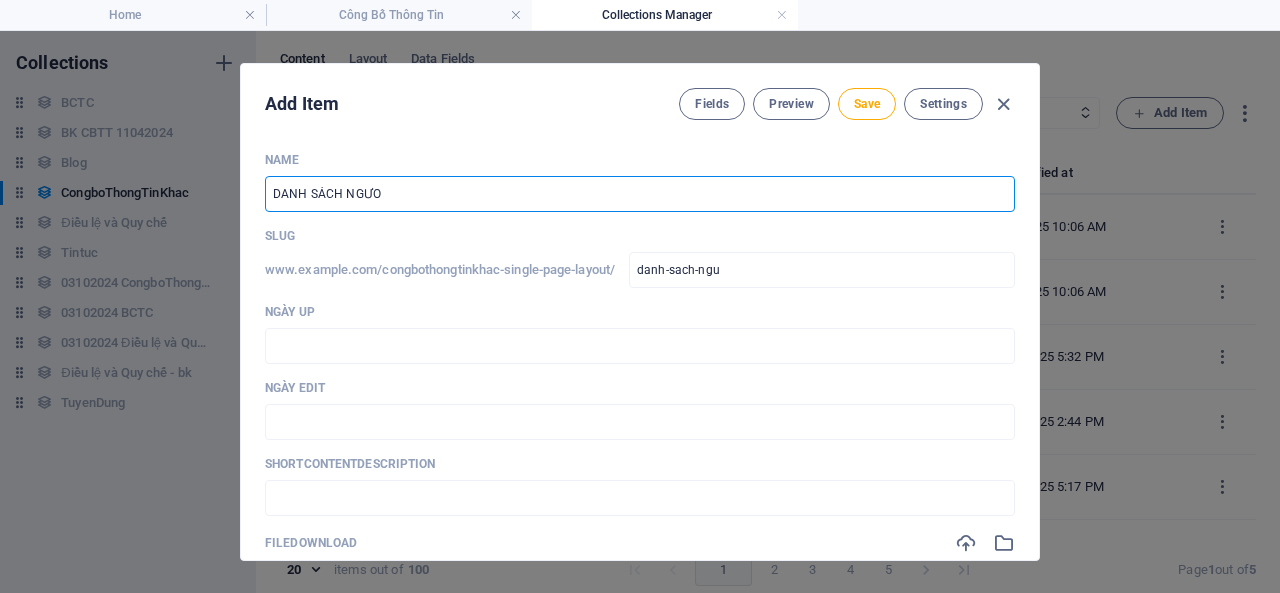 type on "danh-sach-nguo" 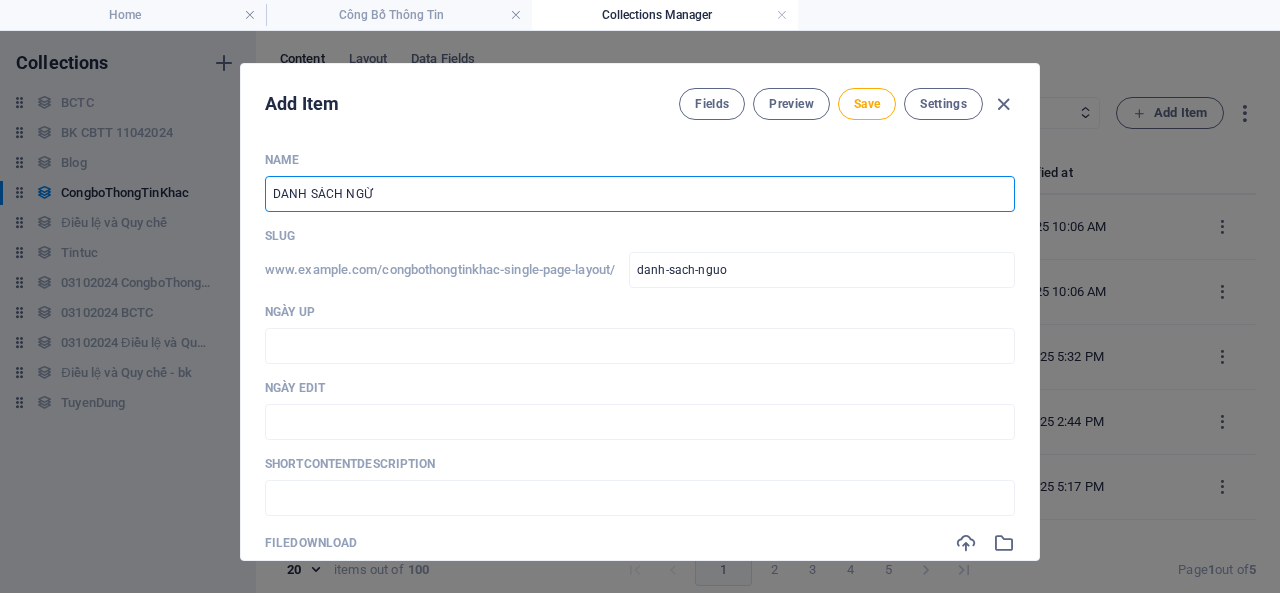 type on "DANH SÁCH NGỪO" 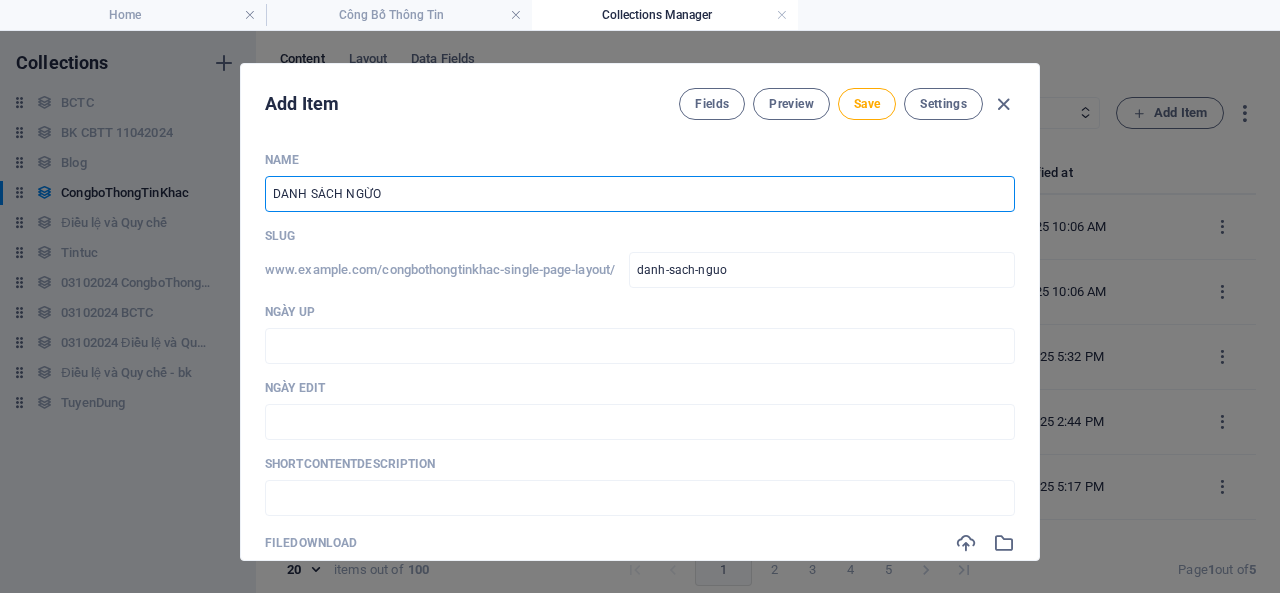 type on "danh-sach-nguo" 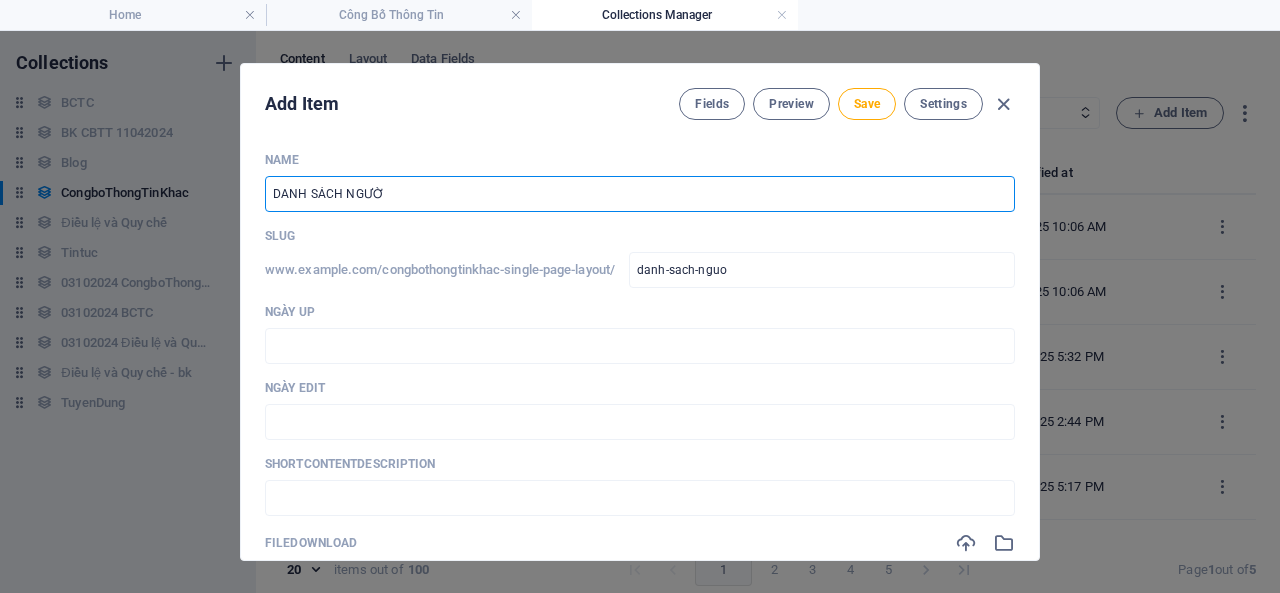 type on "DANH SÁCH NGƯỜI" 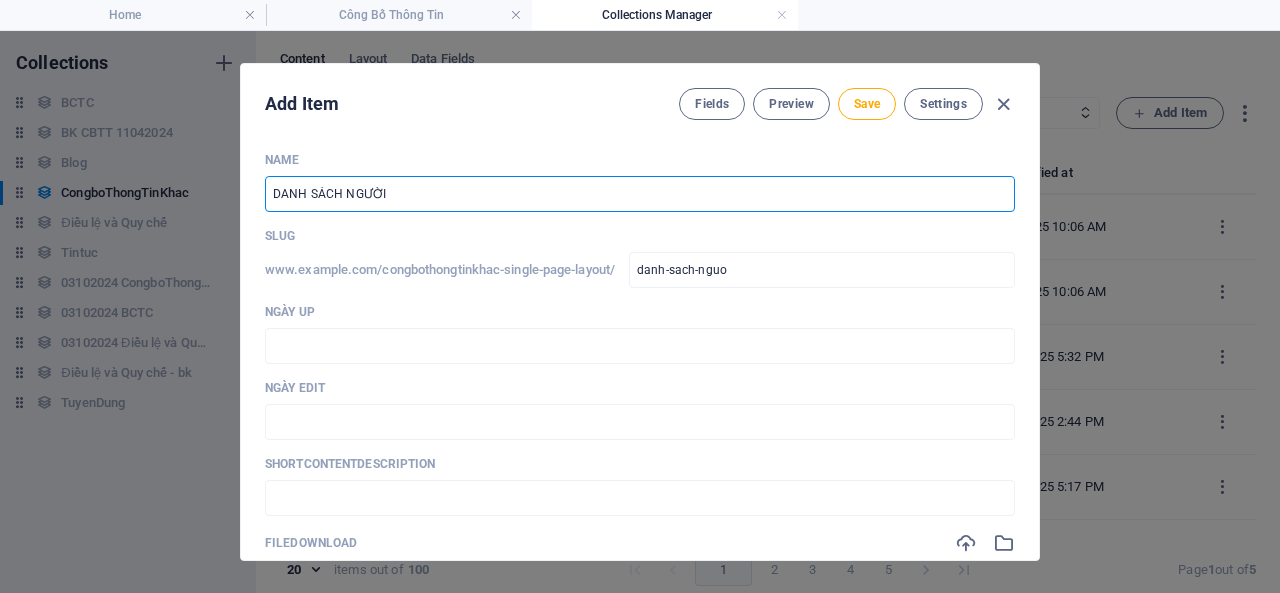 type on "danh-sach-nguoi" 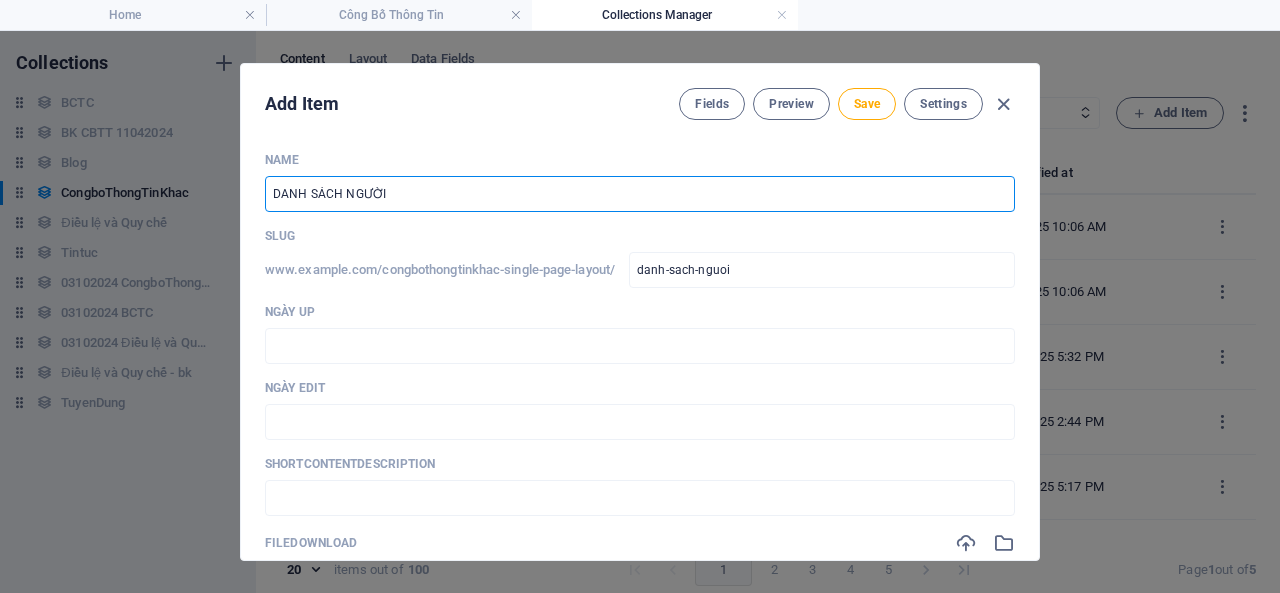 type on "DANH SÁCH NGƯỜI C" 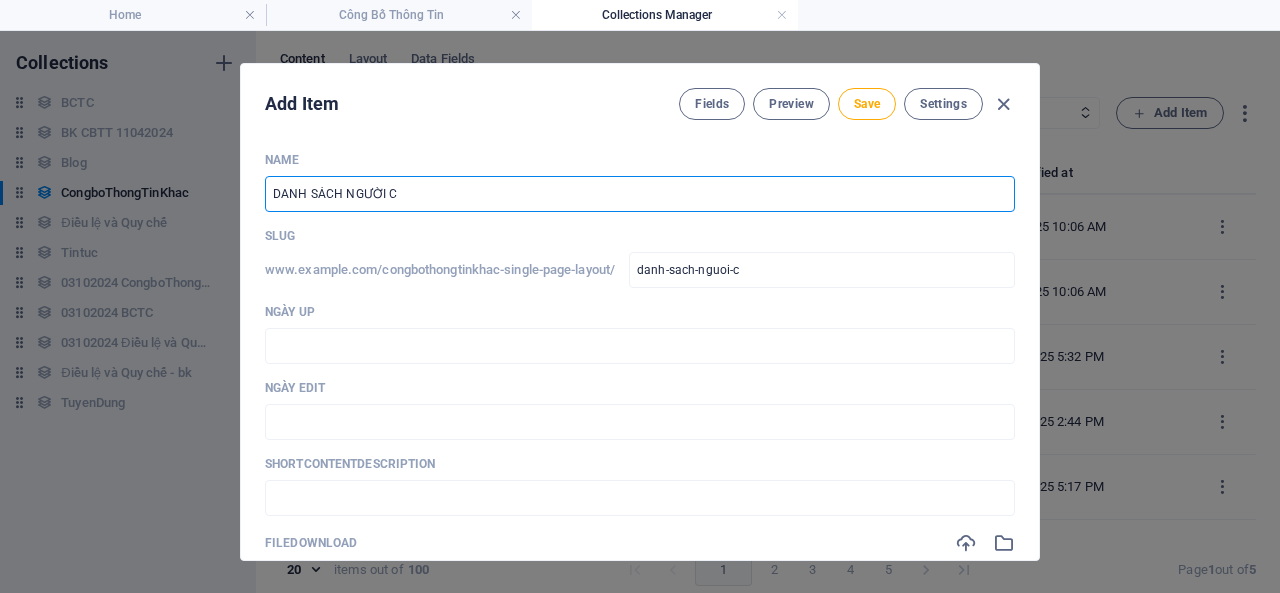 type on "DANH SÁCH NGƯỜI CO" 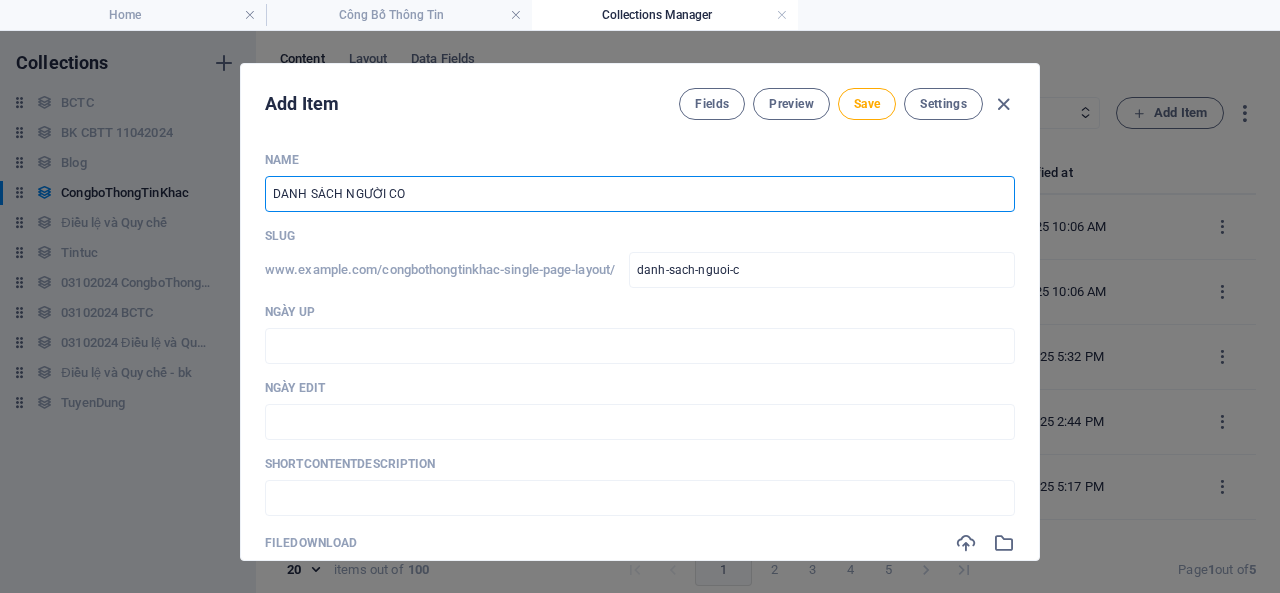 type on "danh-sach-nguoi-co" 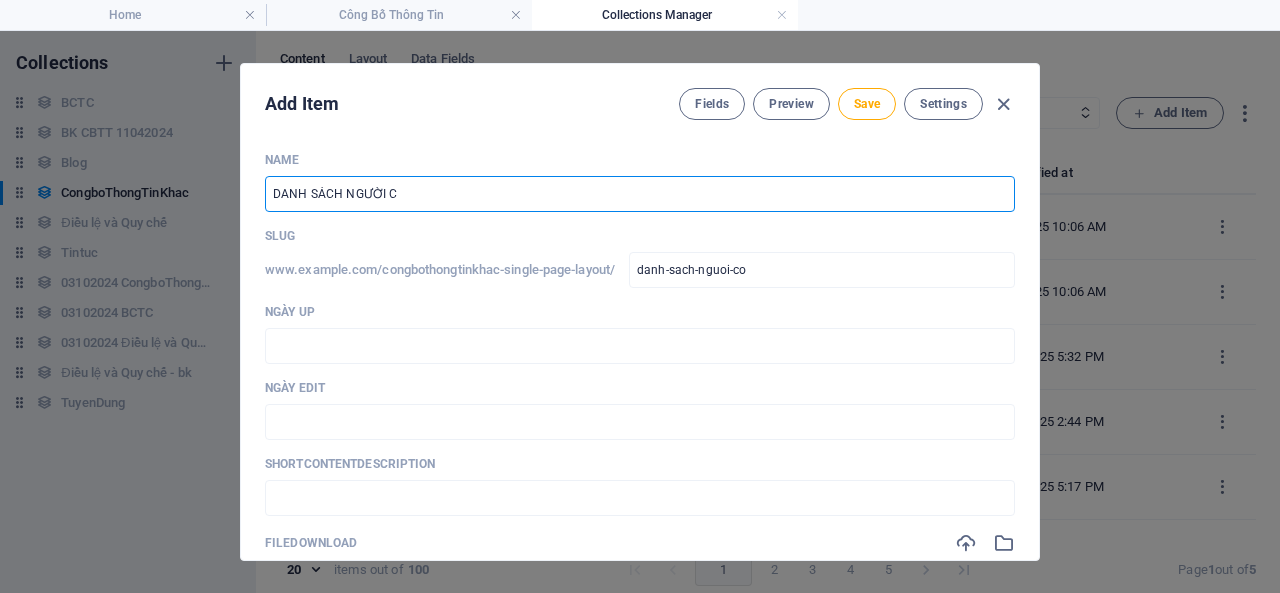 type on "DANH SÁCH NGƯỜI CÓ" 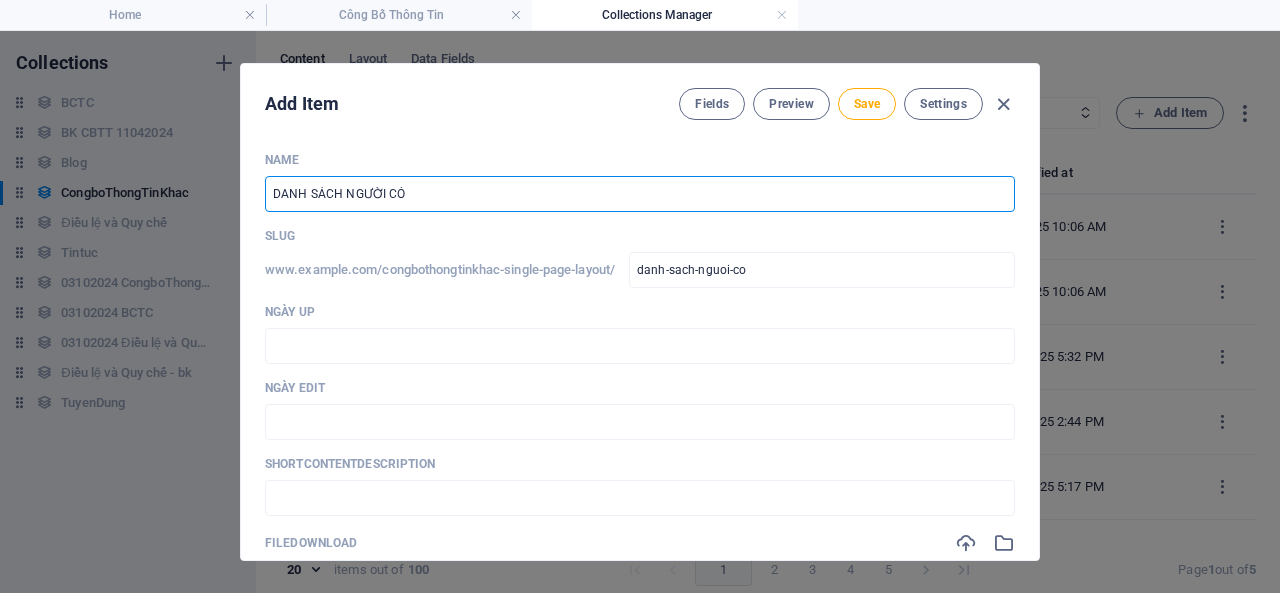 type on "danh-sach-nguoi-co" 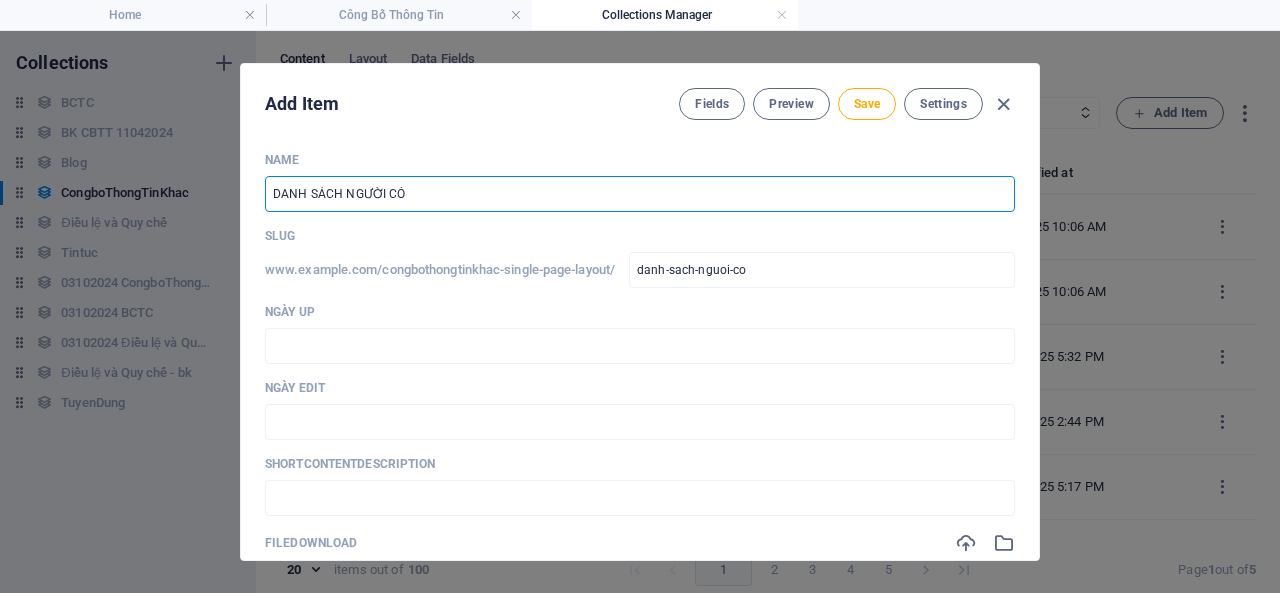 type on "DANH SÁCH NGƯỜI CÓ C" 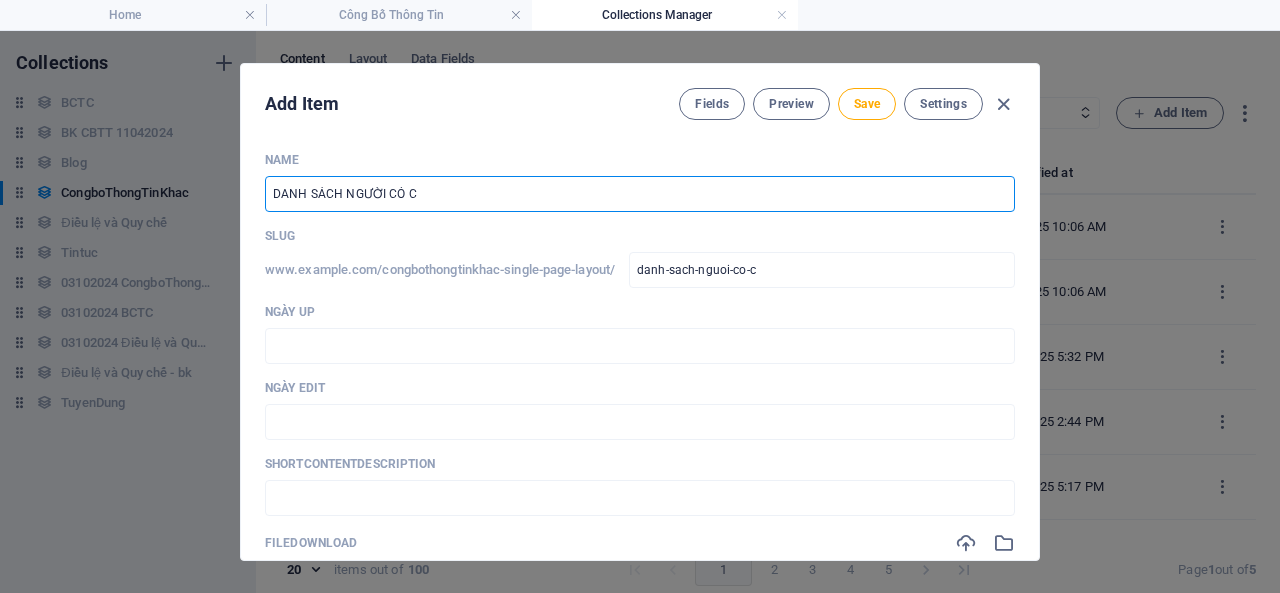 type on "DANH SÁCH NGƯỜI CÓ CH" 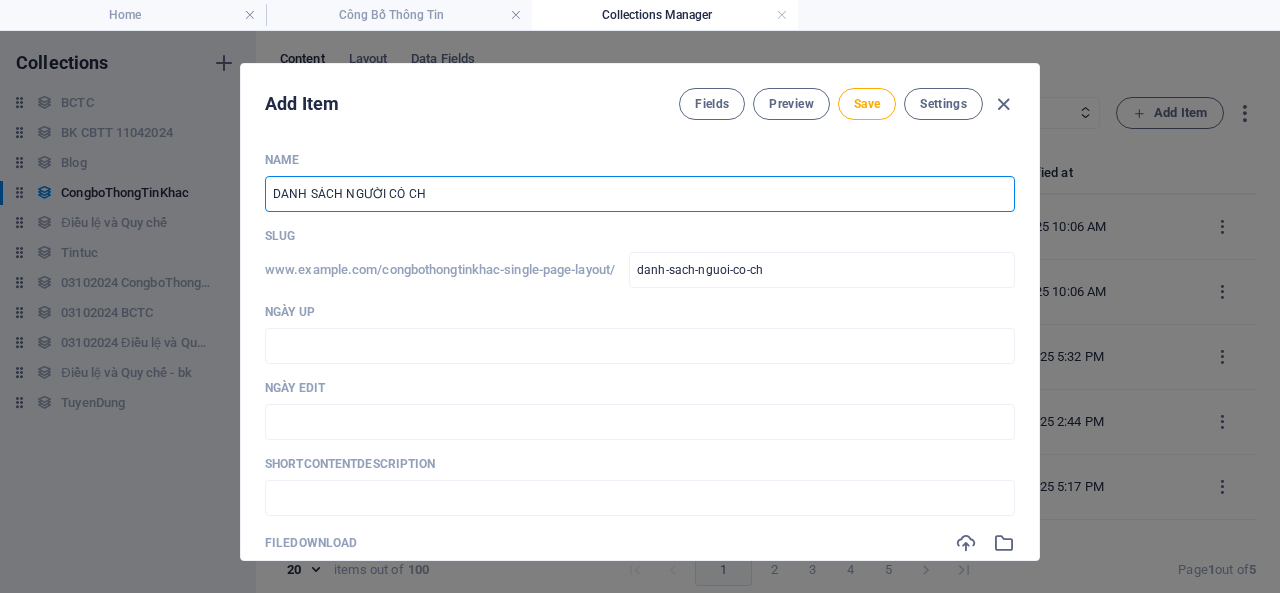 type on "DANH SÁCH NGƯỜI CÓ CHU" 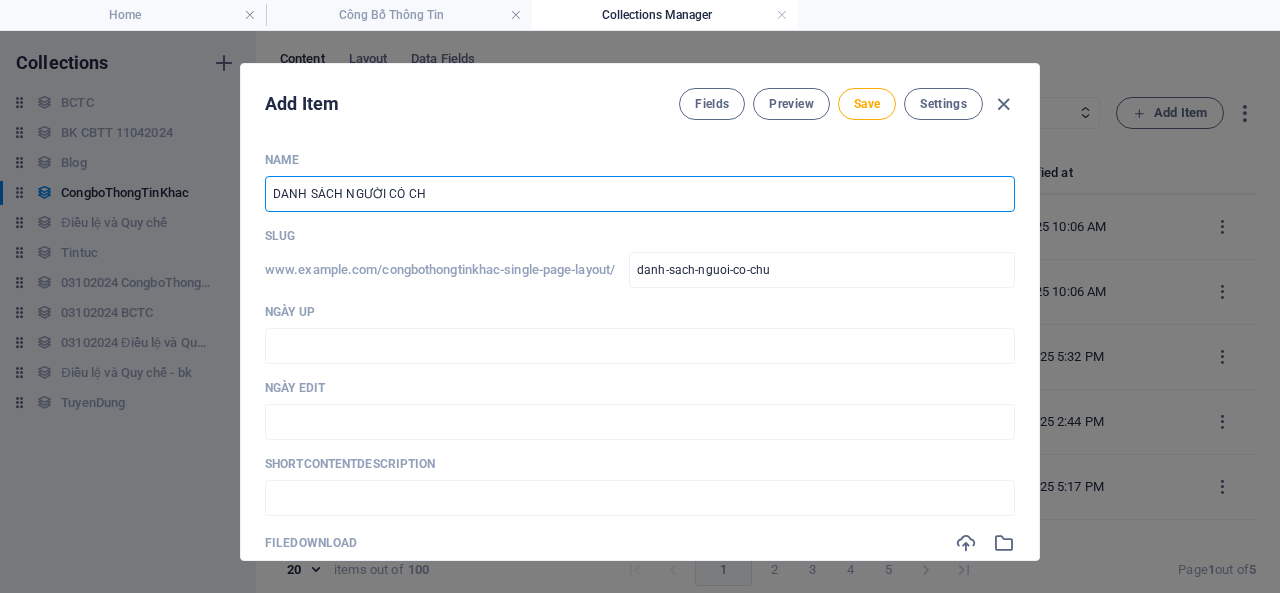 type on "DANH SÁCH NGƯỜI CÓ CHƯ" 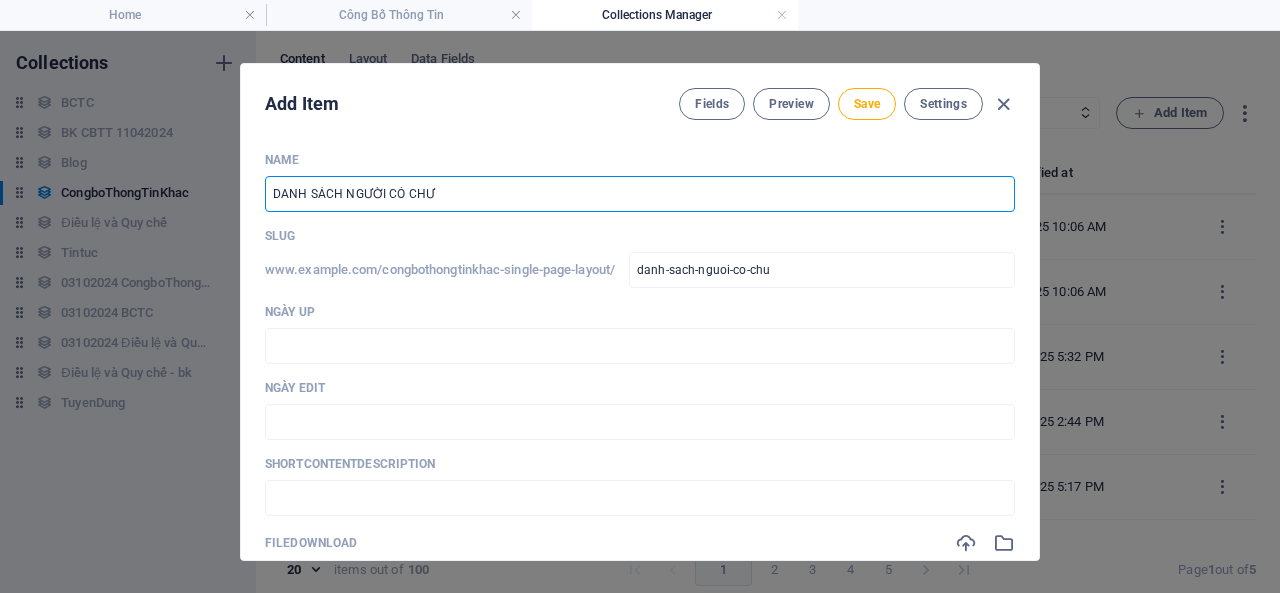 type on "danh-sach-nguoi-co-chu" 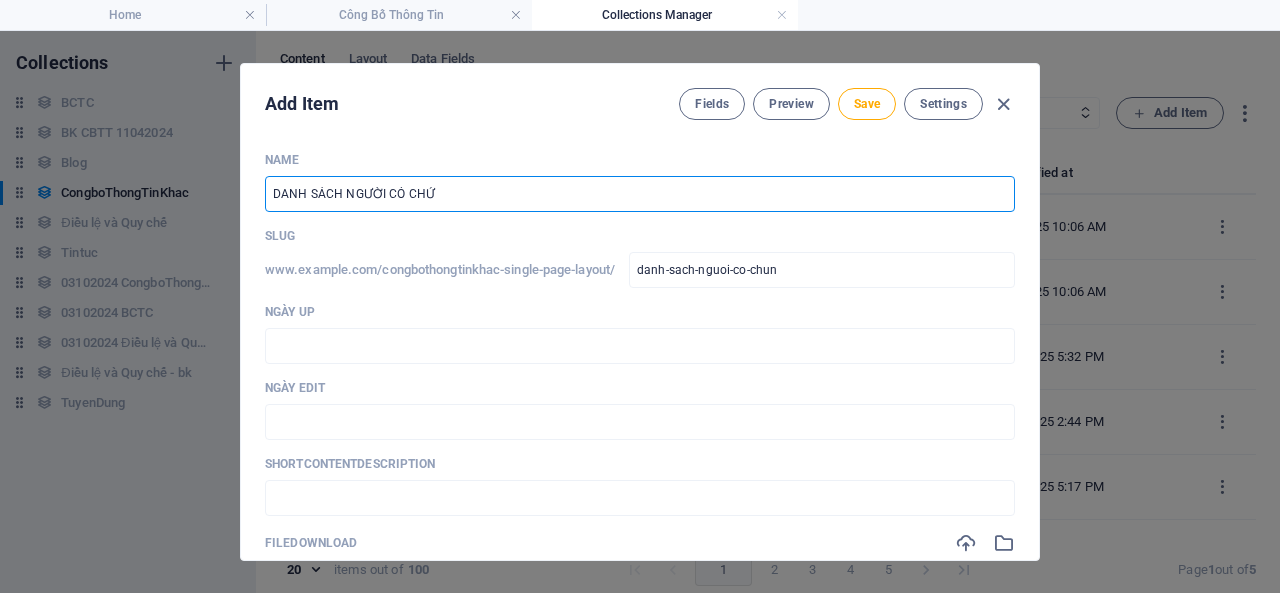 type on "DANH SÁCH NGƯỜI CÓ CHỨN" 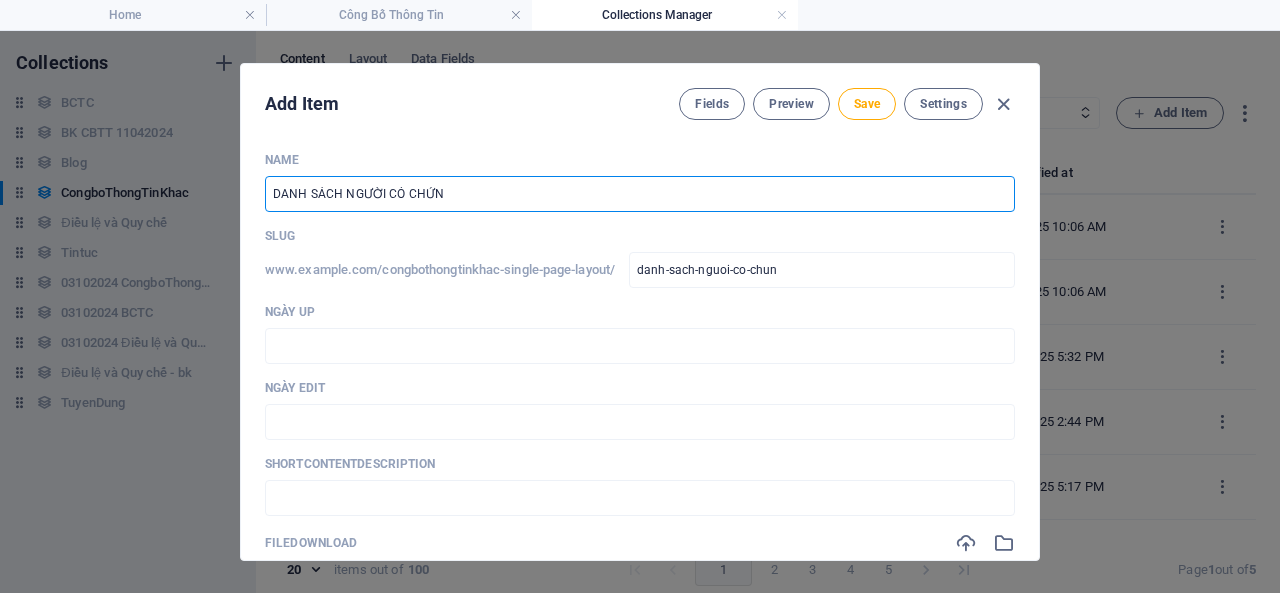 type on "danh-sach-nguoi-co-chun" 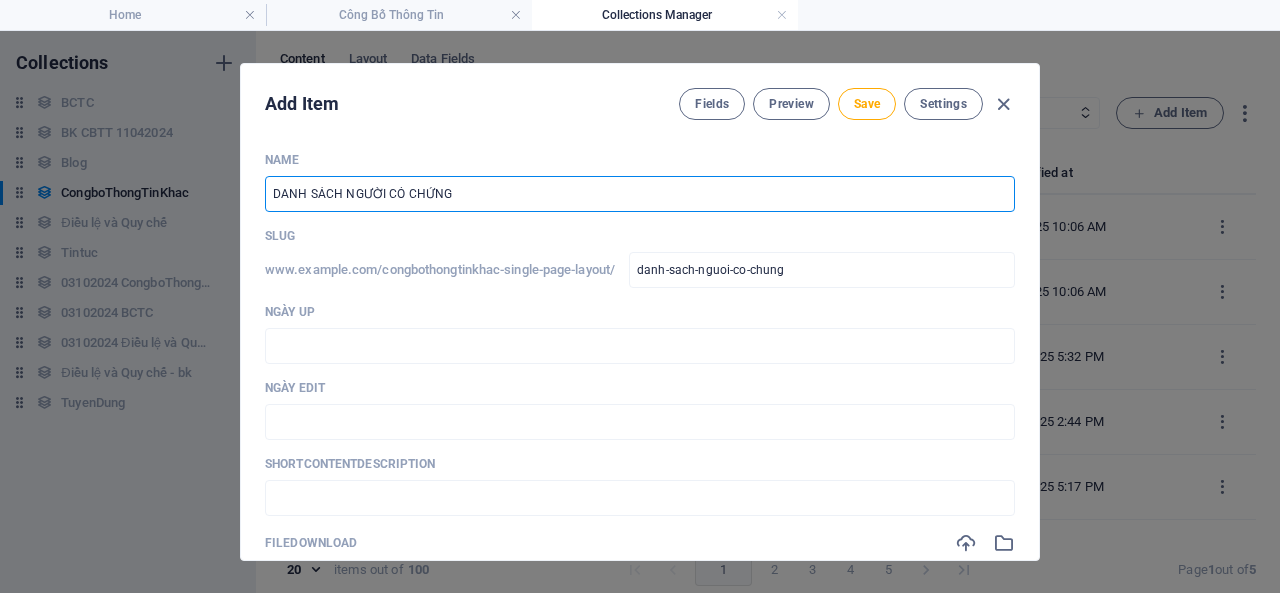 type on "DANH SÁCH NGƯỜI CÓ CHỨNG C" 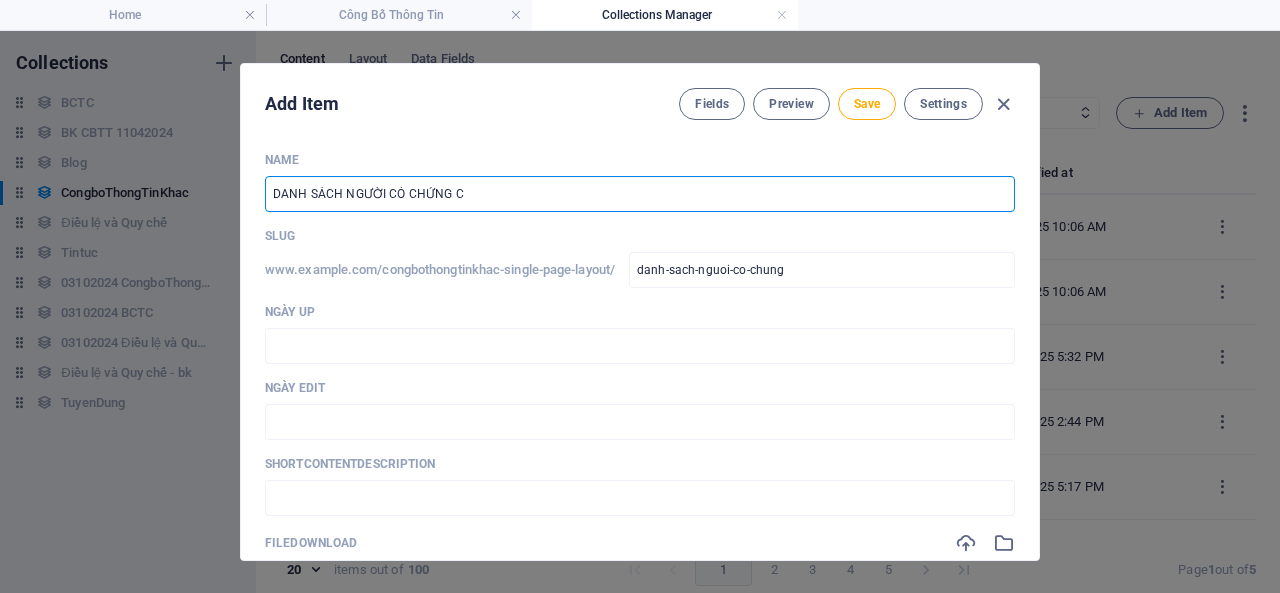 type on "danh-sach-nguoi-co-chung-c" 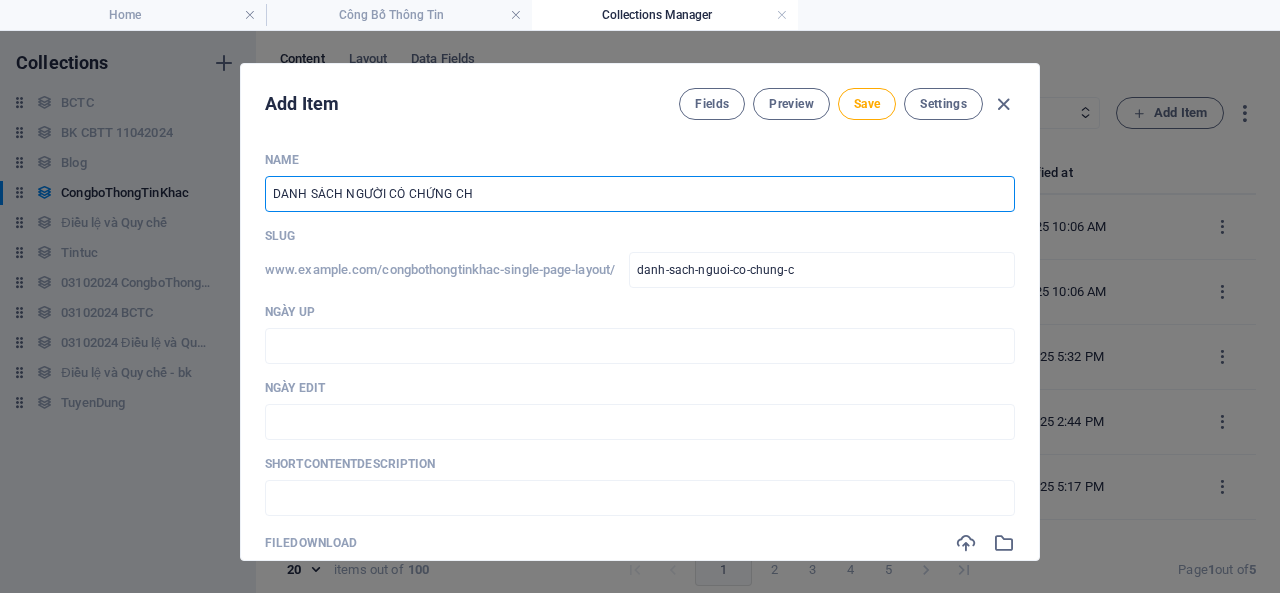 type on "DANH SÁCH NGƯỜI CÓ CHỨNG CHI" 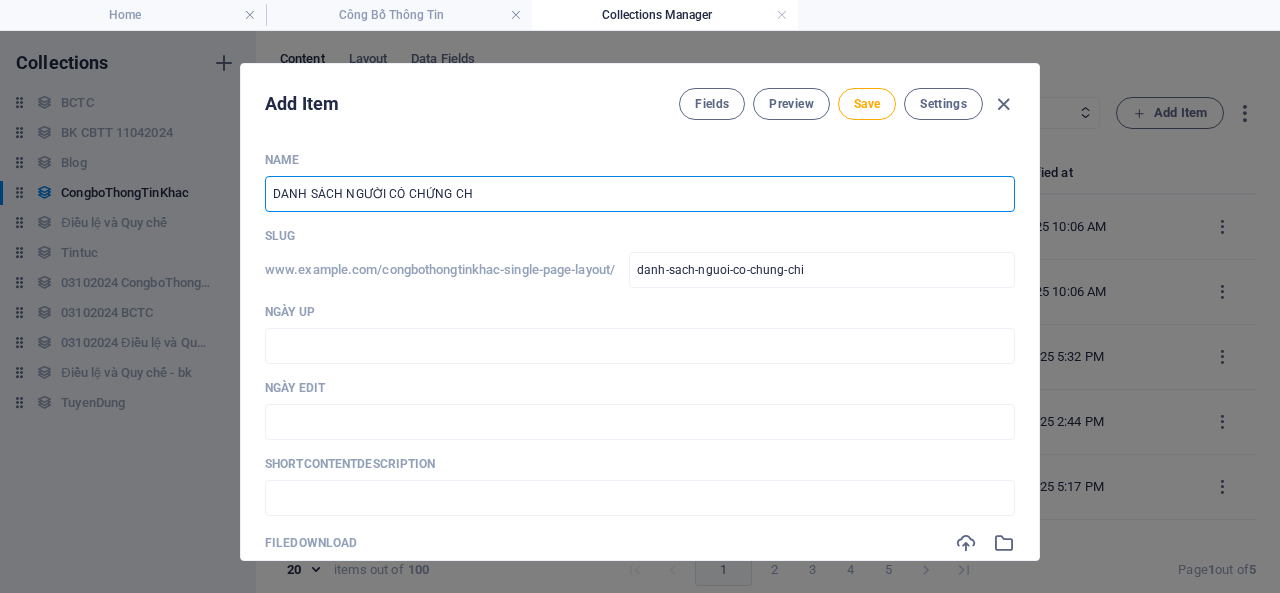 type on "DANH SÁCH NGƯỜI CÓ CHỨNG CHỈ" 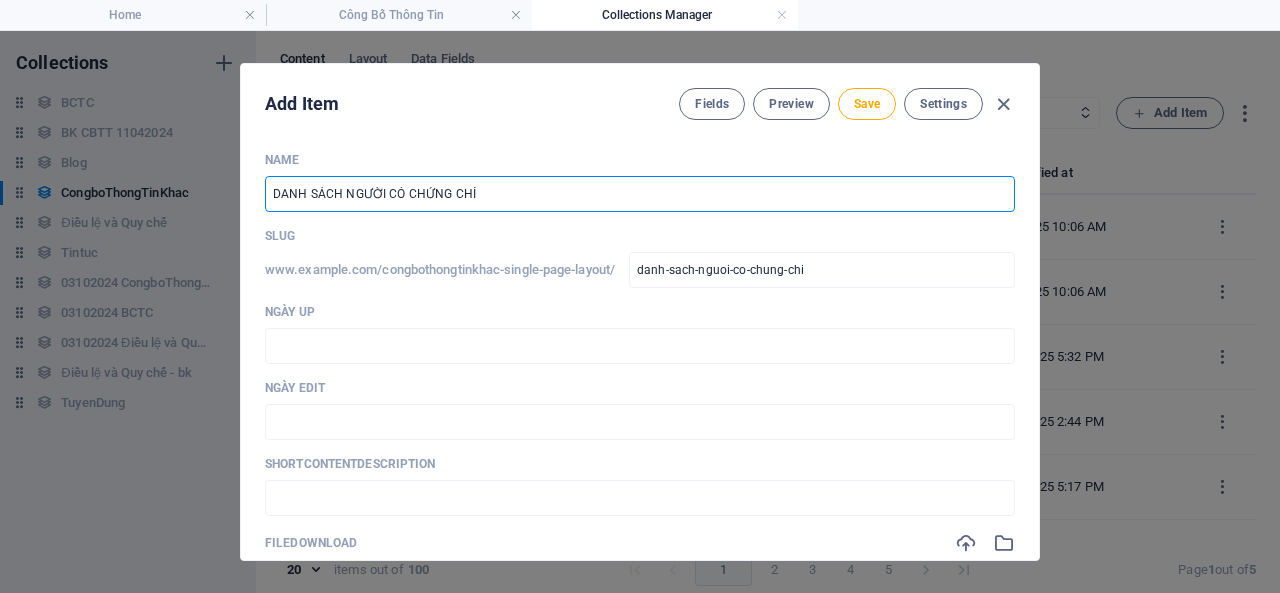 type on "danh-sach-nguoi-co-chung-chi" 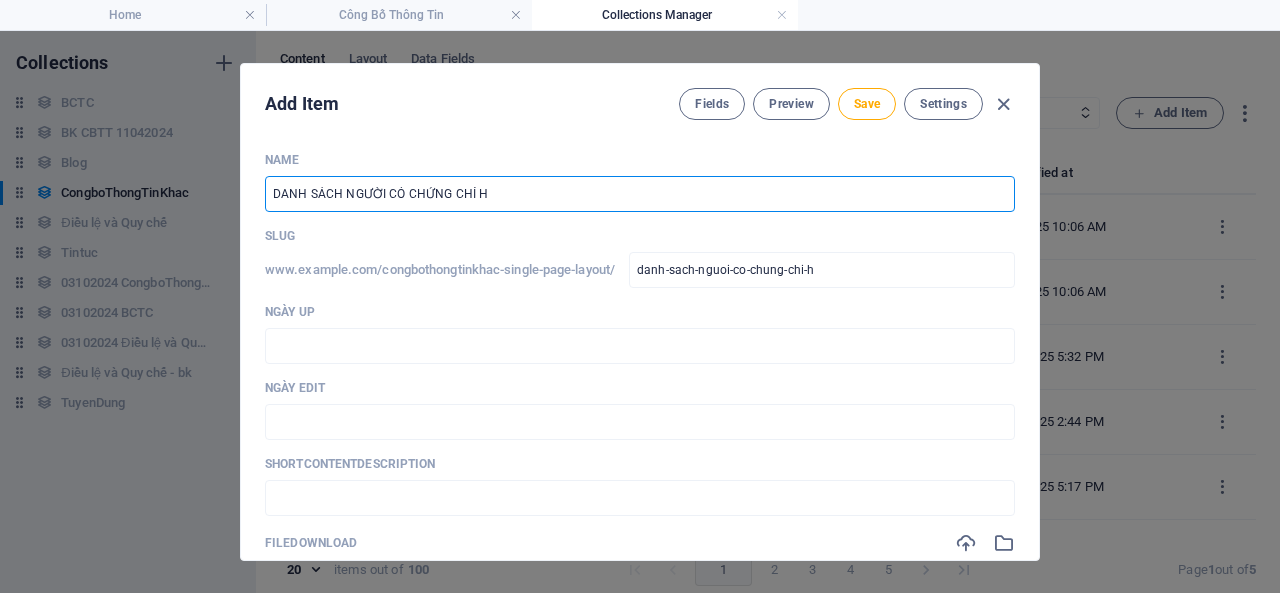 type on "DANH SÁCH NGƯỜI CÓ CHỨNG CHỈ HA" 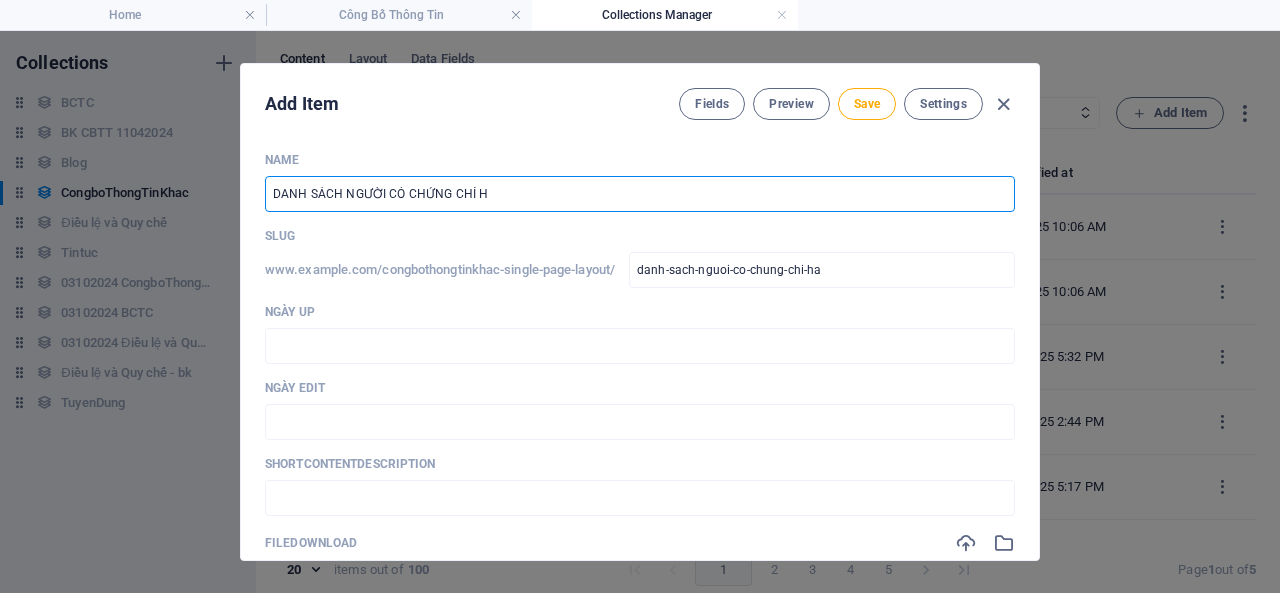 type on "DANH SÁCH NGƯỜI CÓ CHỨNG CHỈ HÀ" 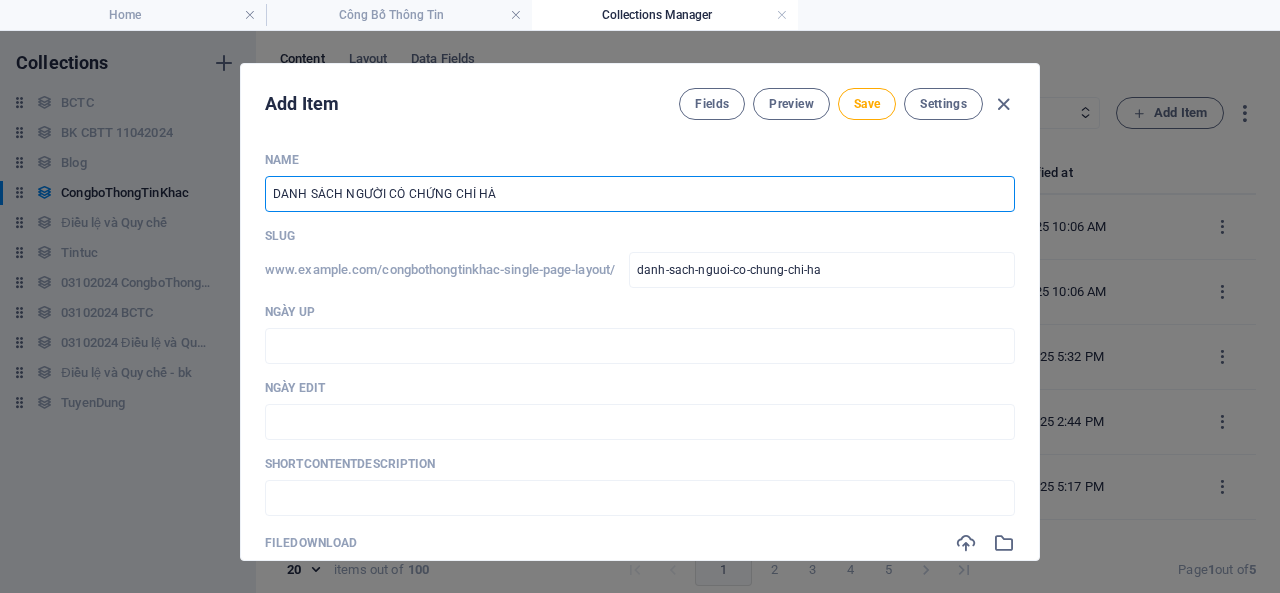 type on "danh-sach-nguoi-co-chung-chi-ha" 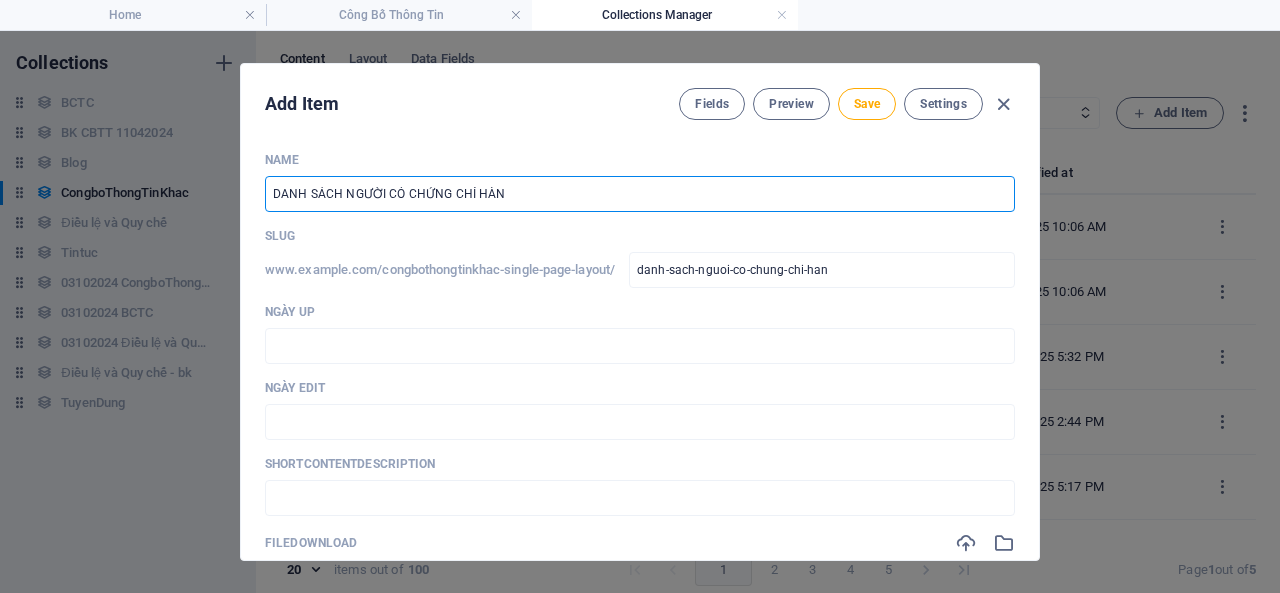 type on "DANH SÁCH NGƯỜI CÓ CHỨNG CHỈ HÀNH" 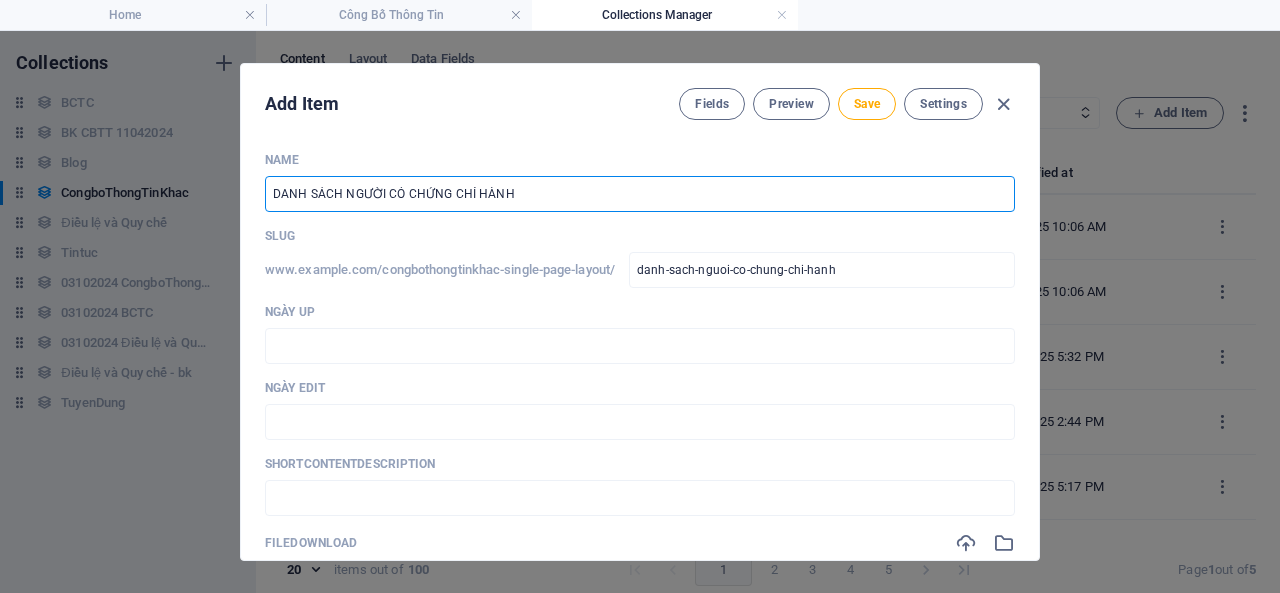 drag, startPoint x: 547, startPoint y: 199, endPoint x: 384, endPoint y: 189, distance: 163.30646 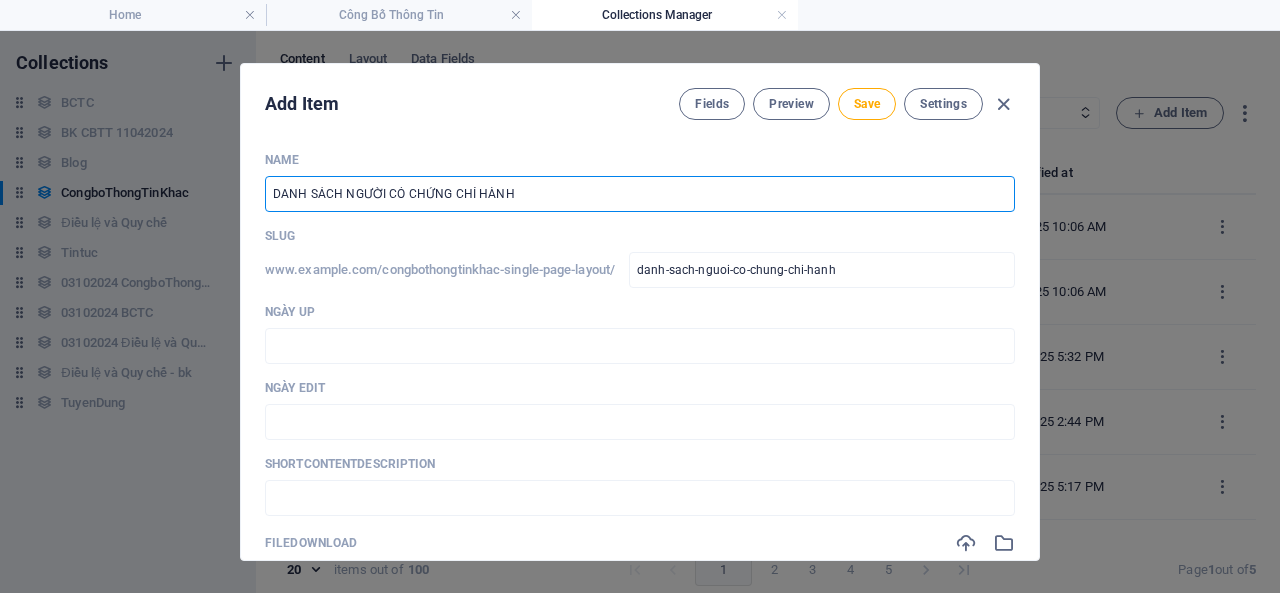 drag, startPoint x: 514, startPoint y: 191, endPoint x: 382, endPoint y: 190, distance: 132.00378 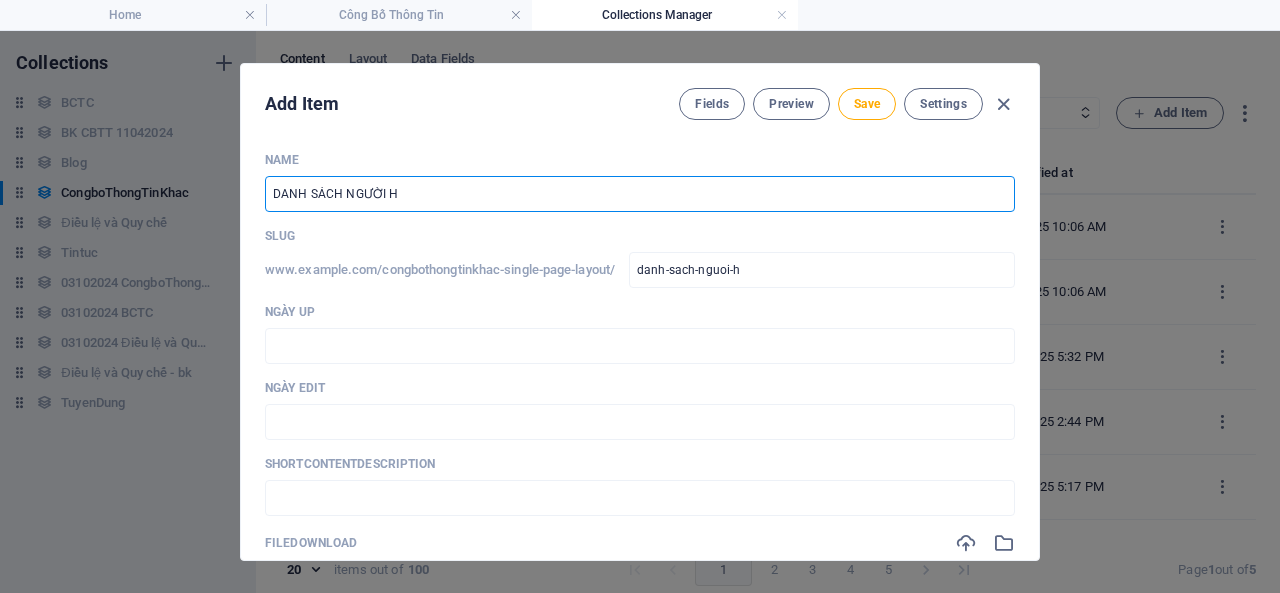 type on "DANH SÁCH NGƯỜI HA" 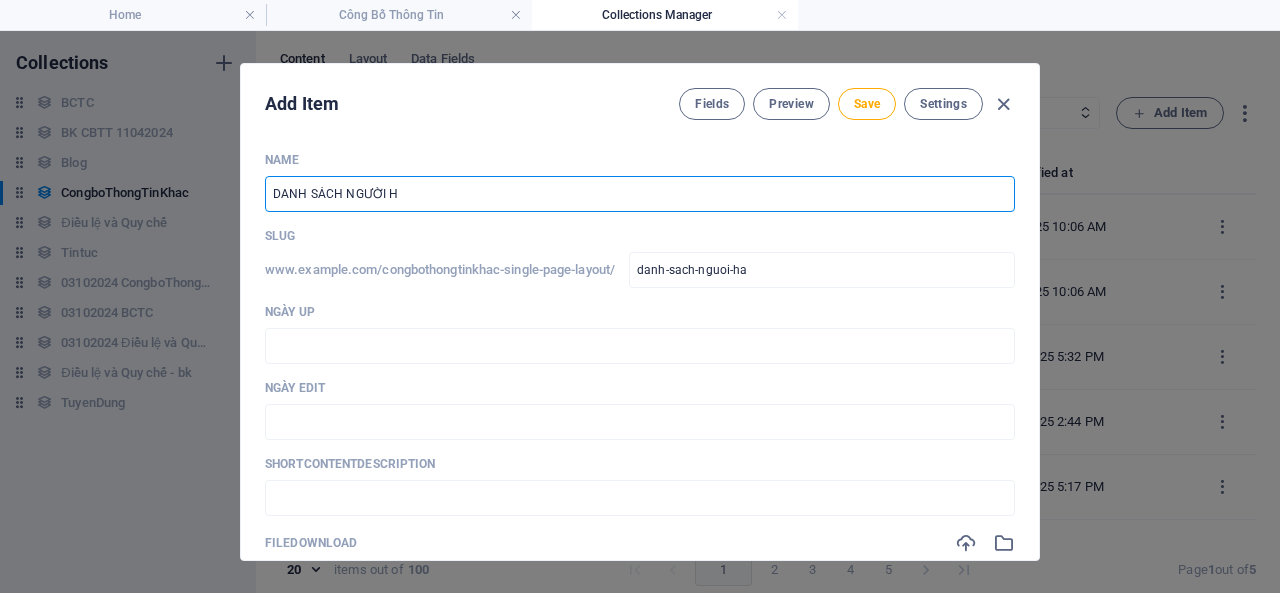 type on "DANH SÁCH NGƯỜI HÀ" 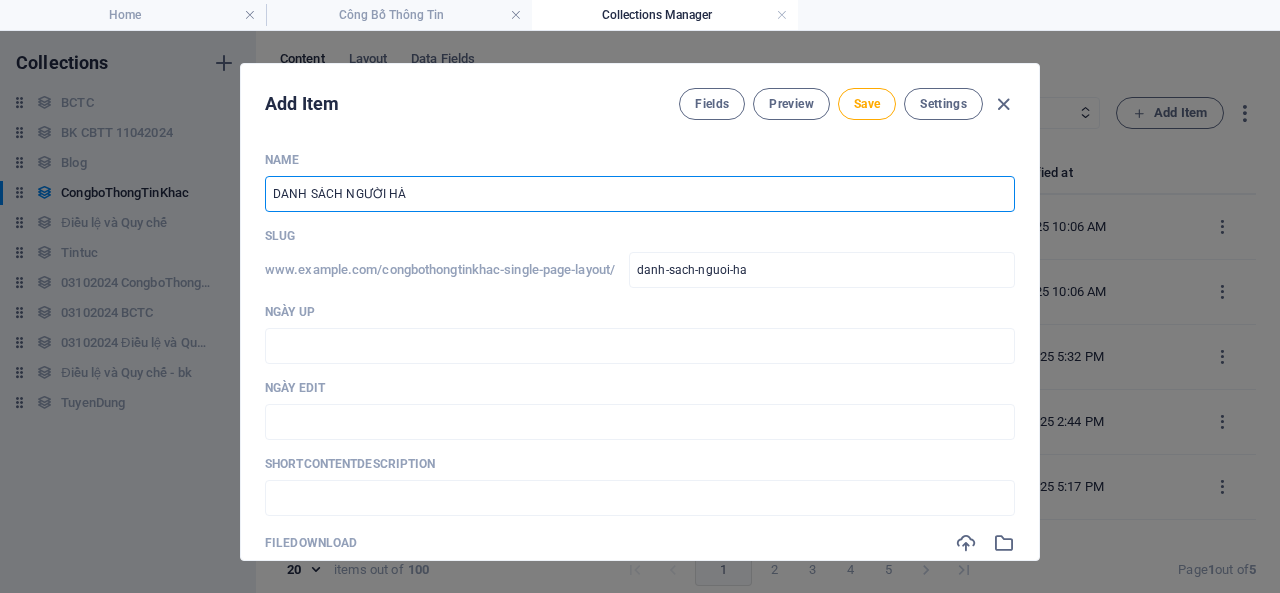 type on "danh-sach-nguoi-ha" 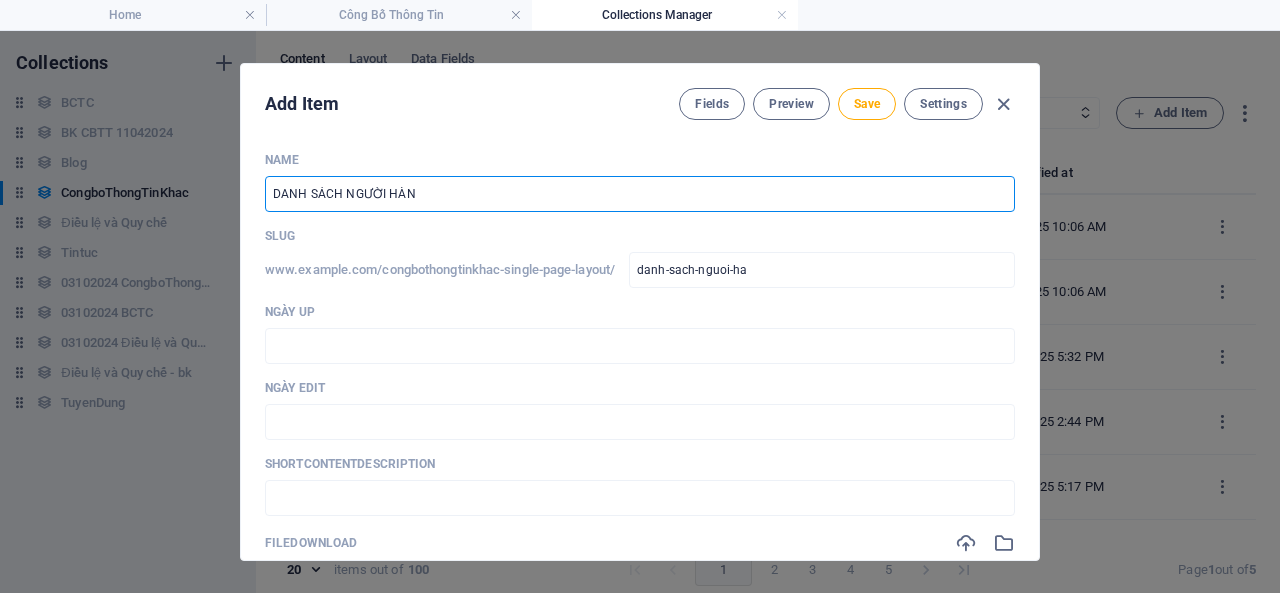 type on "danh-sach-nguoi-han" 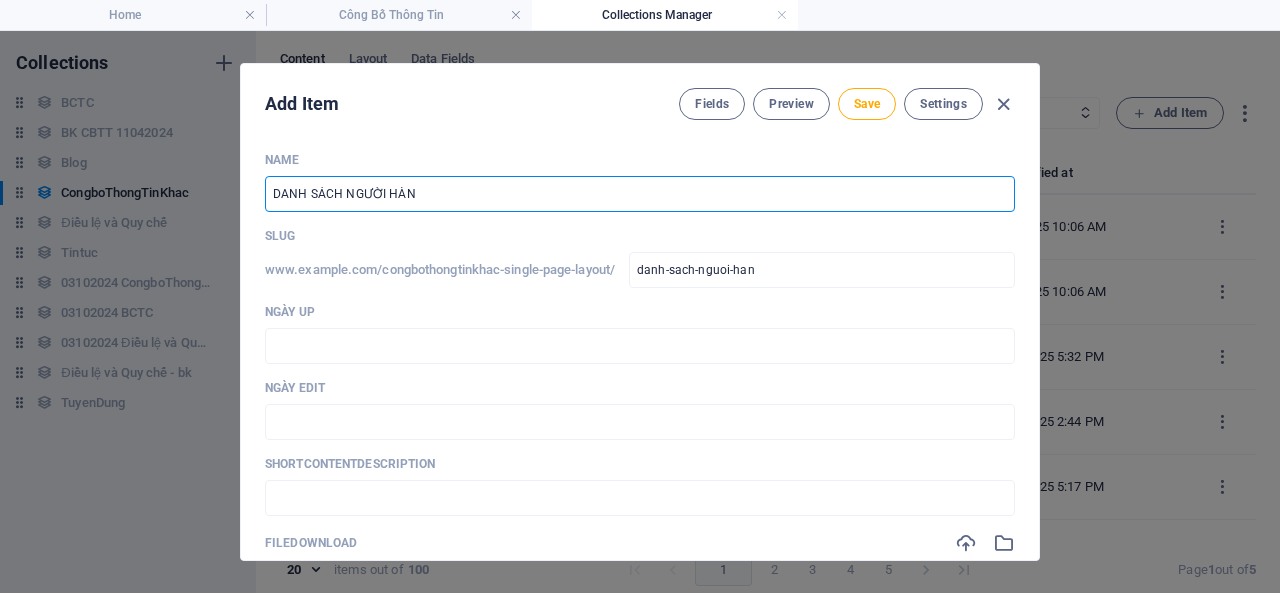 type on "DANH SÁCH NGƯỜI HÀNH" 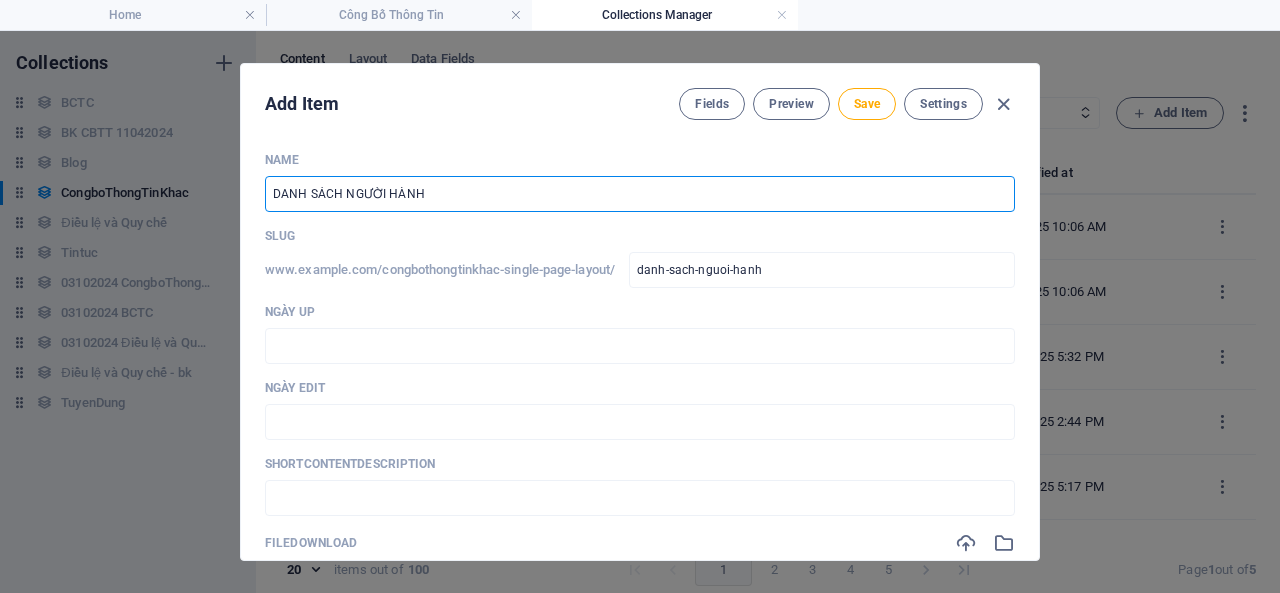type on "DANH SÁCH NGƯỜI HÀNH N" 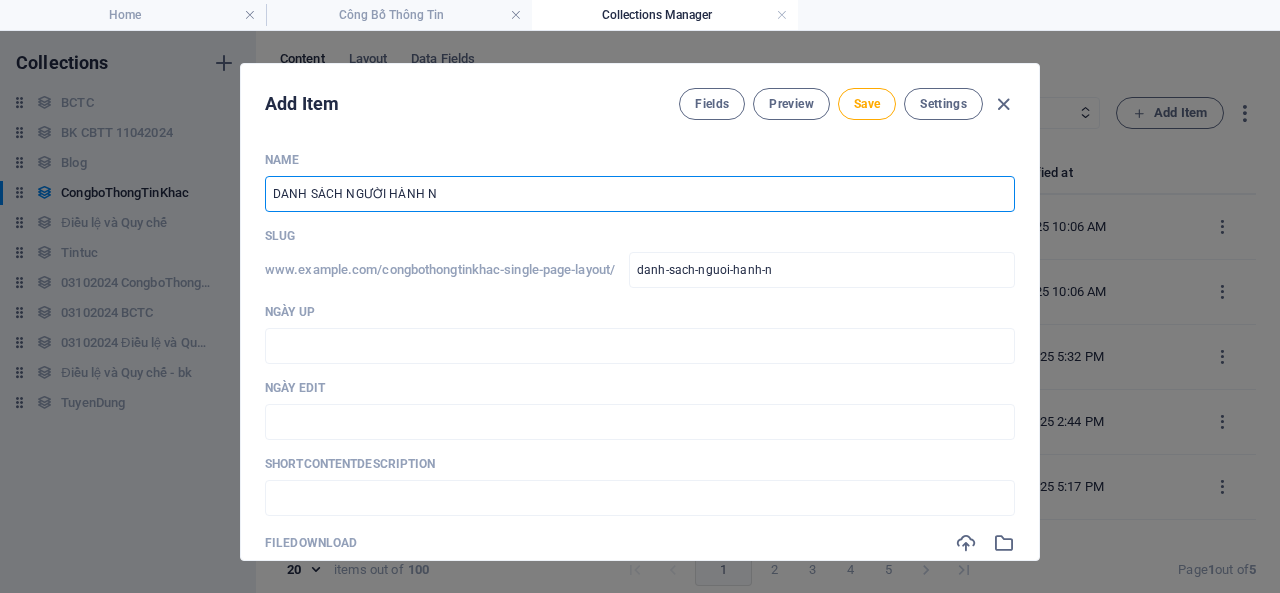 type on "DANH SÁCH NGƯỜI HÀNH NG" 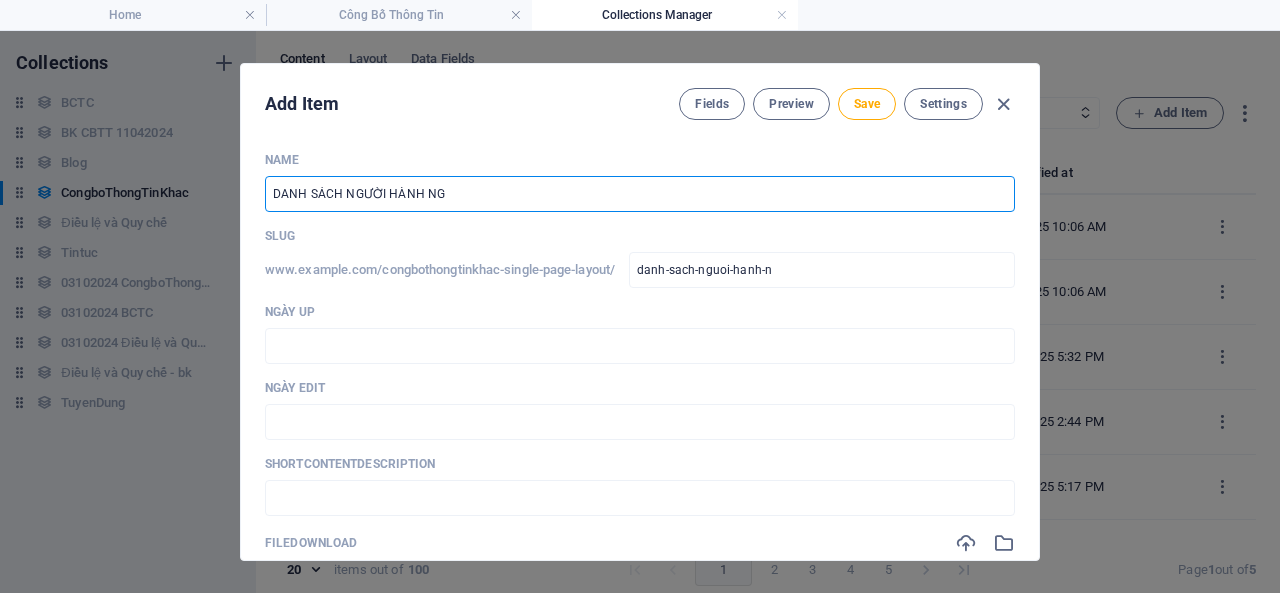 type on "danh-sach-nguoi-hanh-ng" 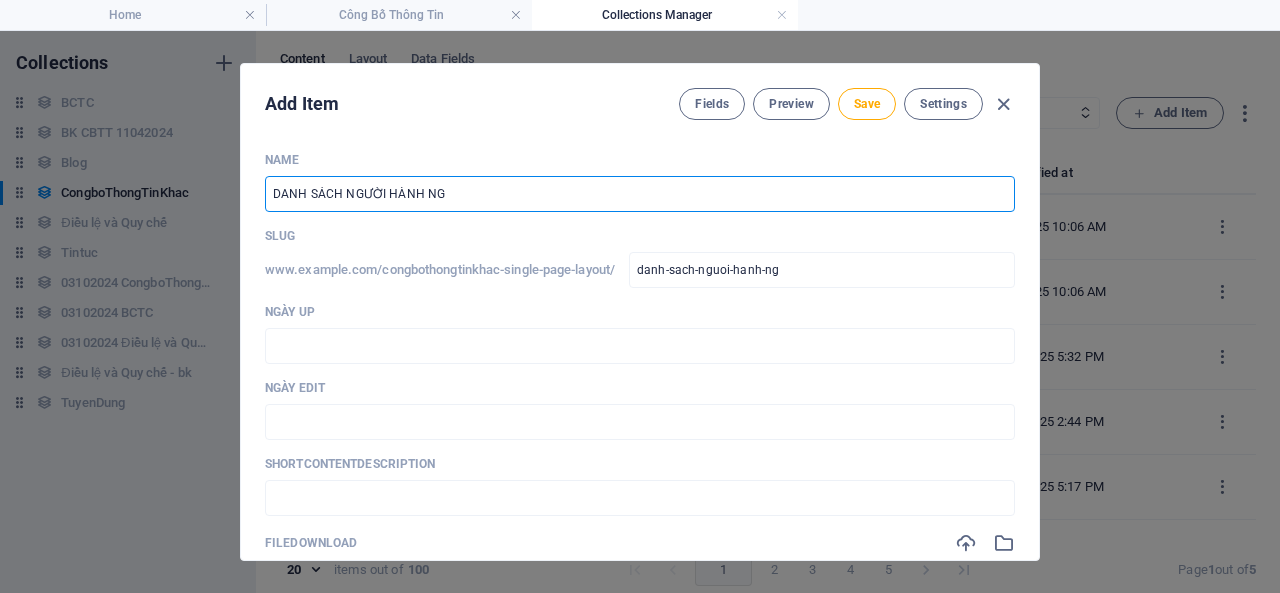 type on "DANH SÁCH NGƯỜI HÀNH NGH" 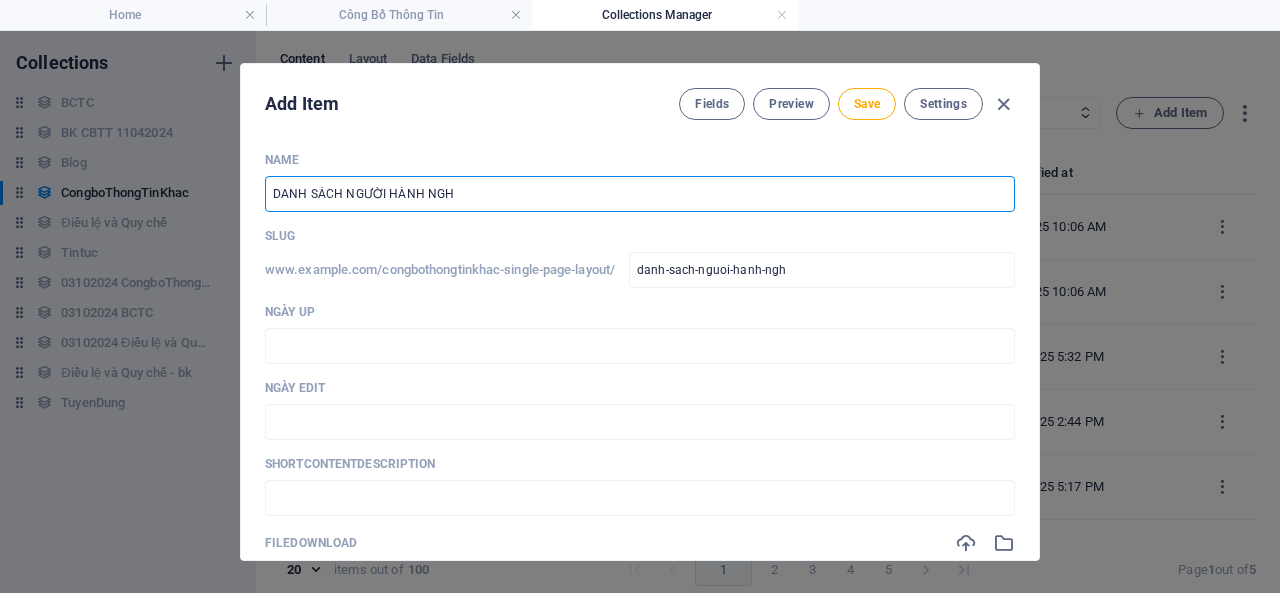 type on "DANH SÁCH NGƯỜI HÀNH NGHE" 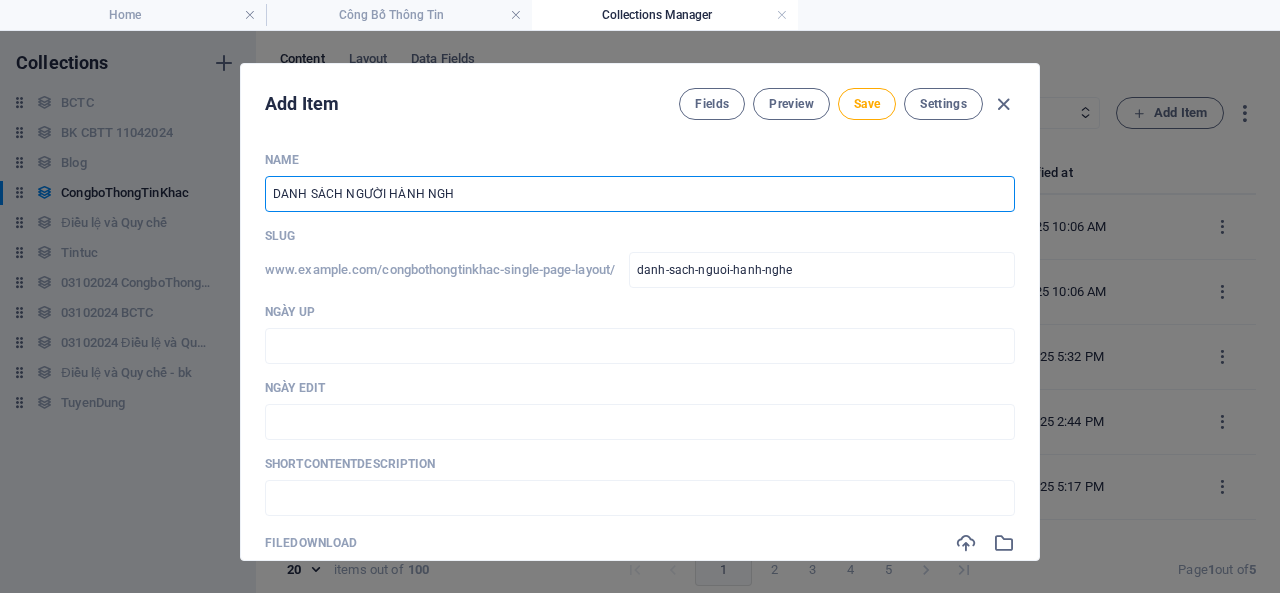 type on "DANH SÁCH NGƯỜI HÀNH NGHÊ" 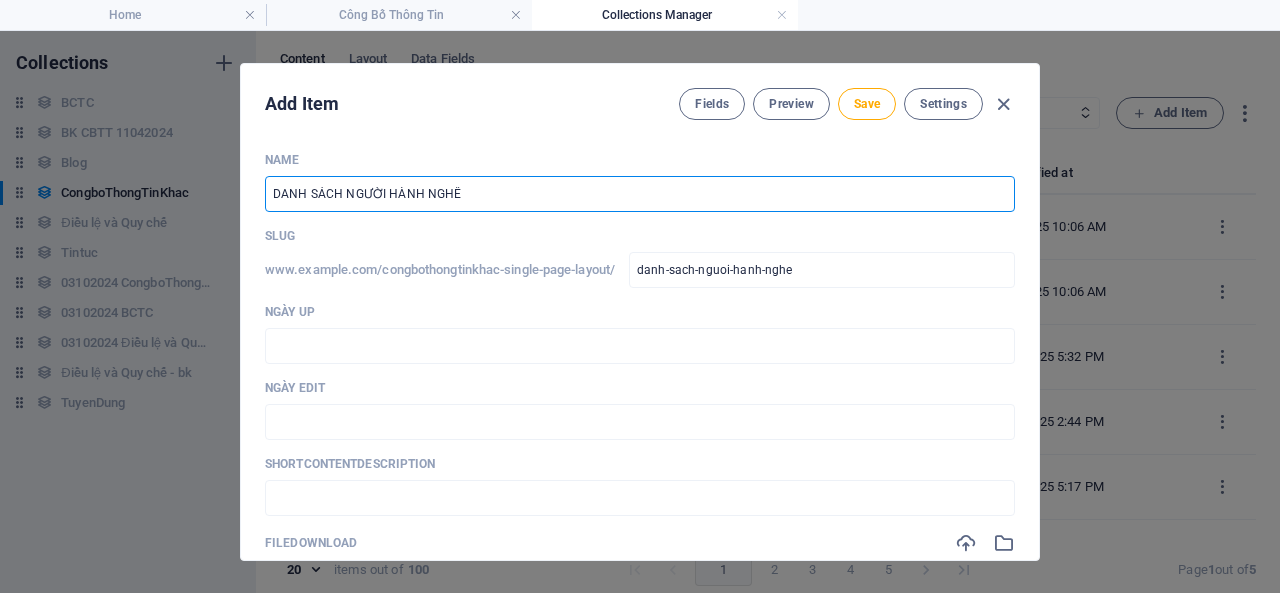 type on "danh-sach-nguoi-hanh-nghe" 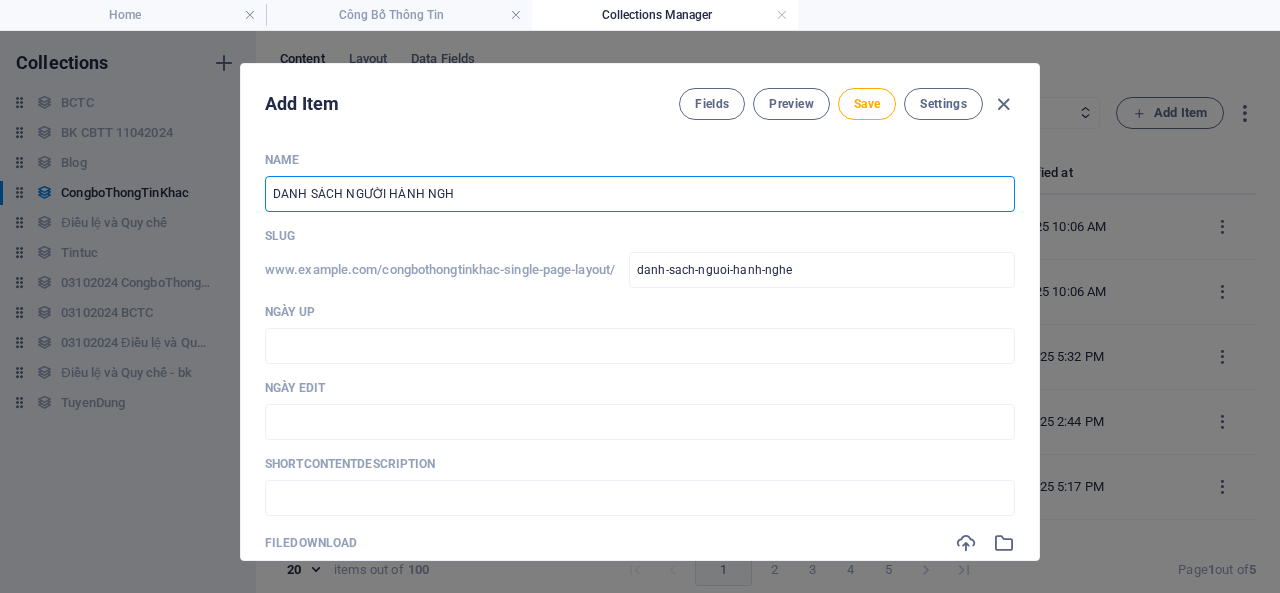type on "DANH SÁCH NGƯỜI HÀNH NGHỀ" 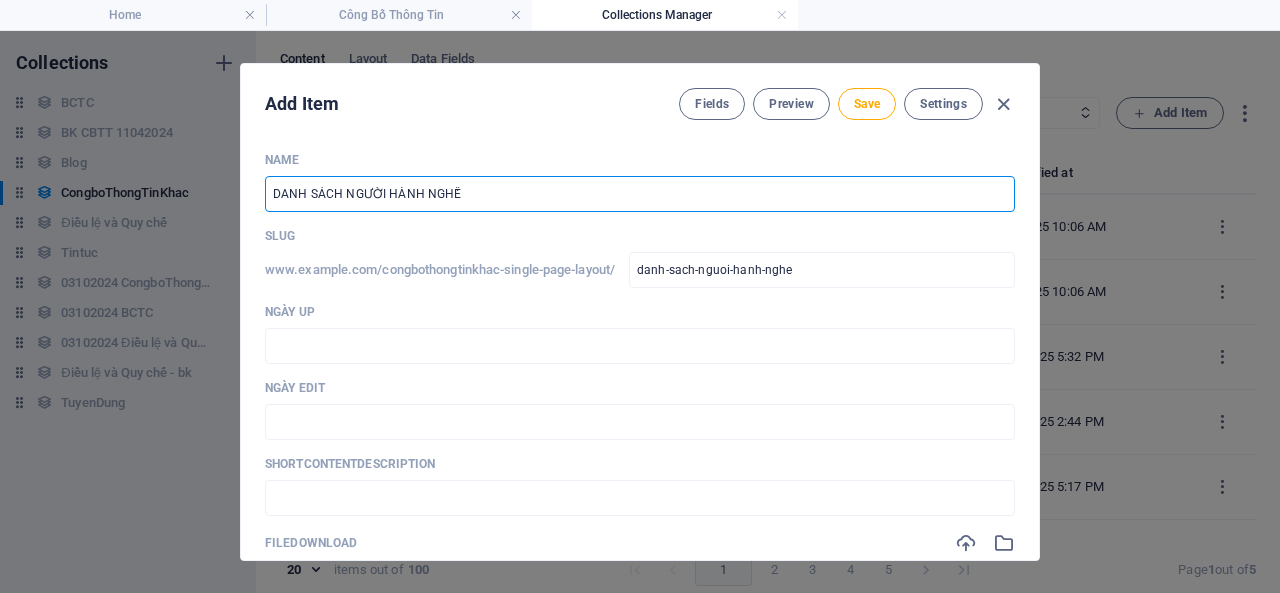 type on "danh-sach-nguoi-hanh-nghe" 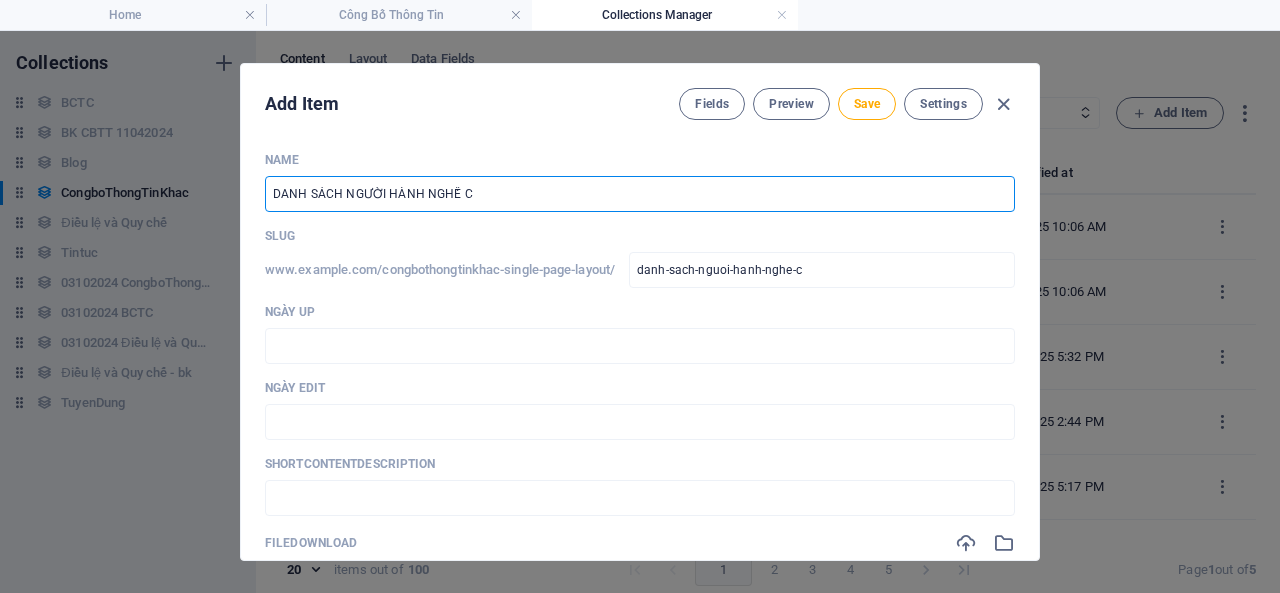 type on "DANH SÁCH NGƯỜI HÀNH NGHỀ CH" 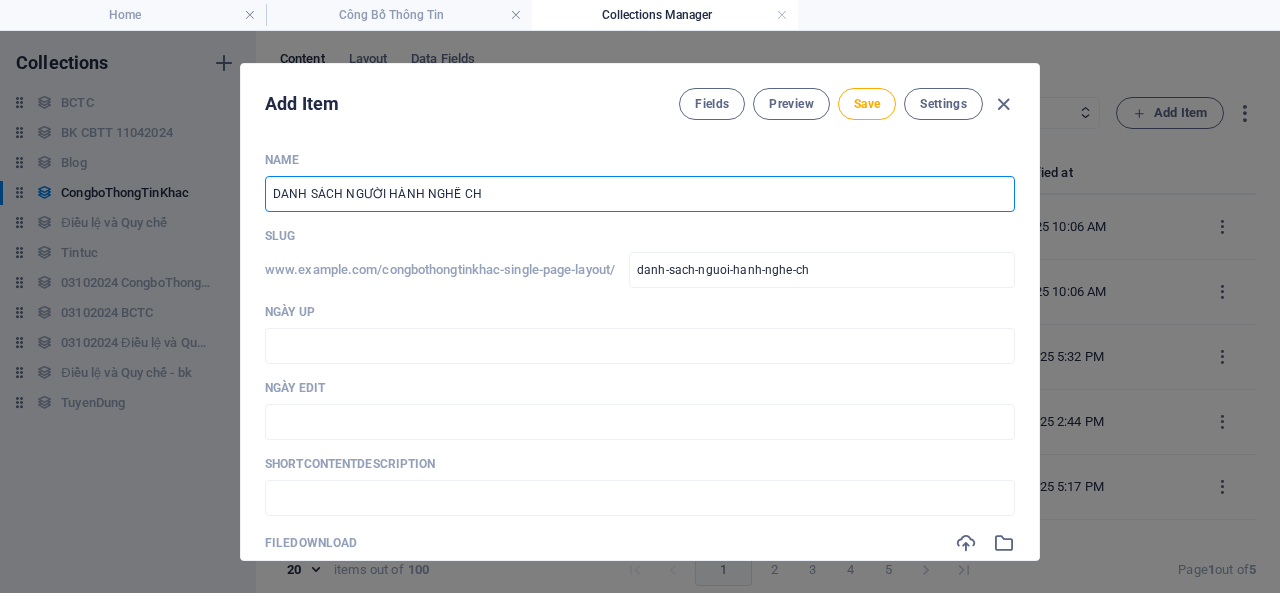 type on "DANH SÁCH NGƯỜI HÀNH NGHỀ CHU" 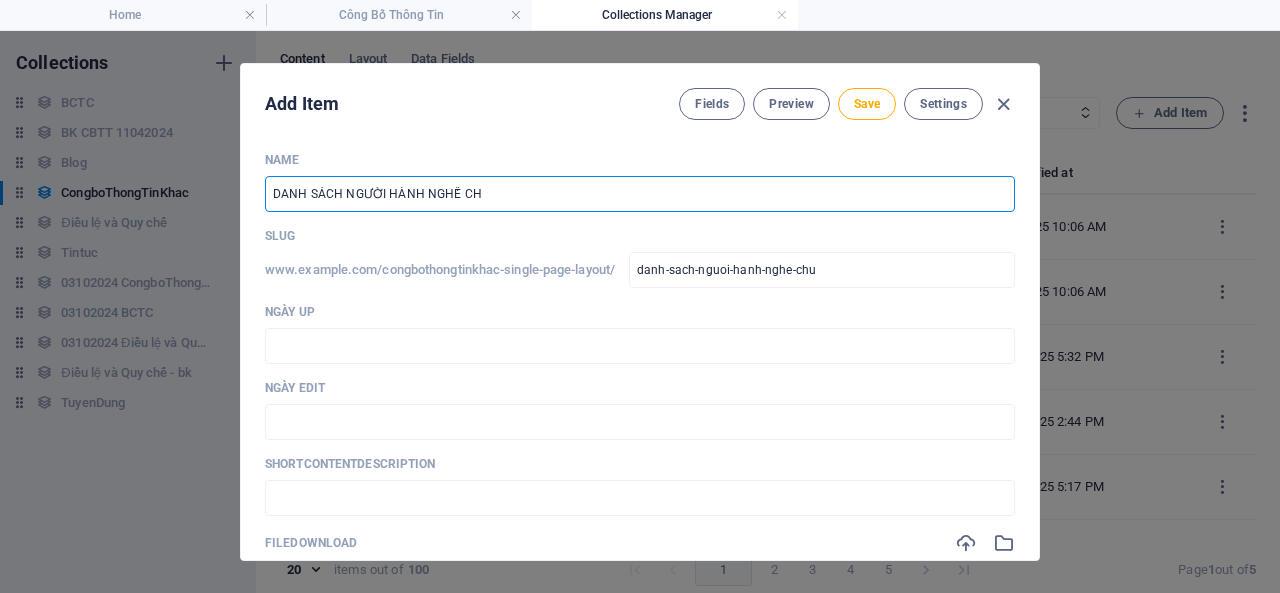type on "DANH SÁCH NGƯỜI HÀNH NGHỀ CHƯ" 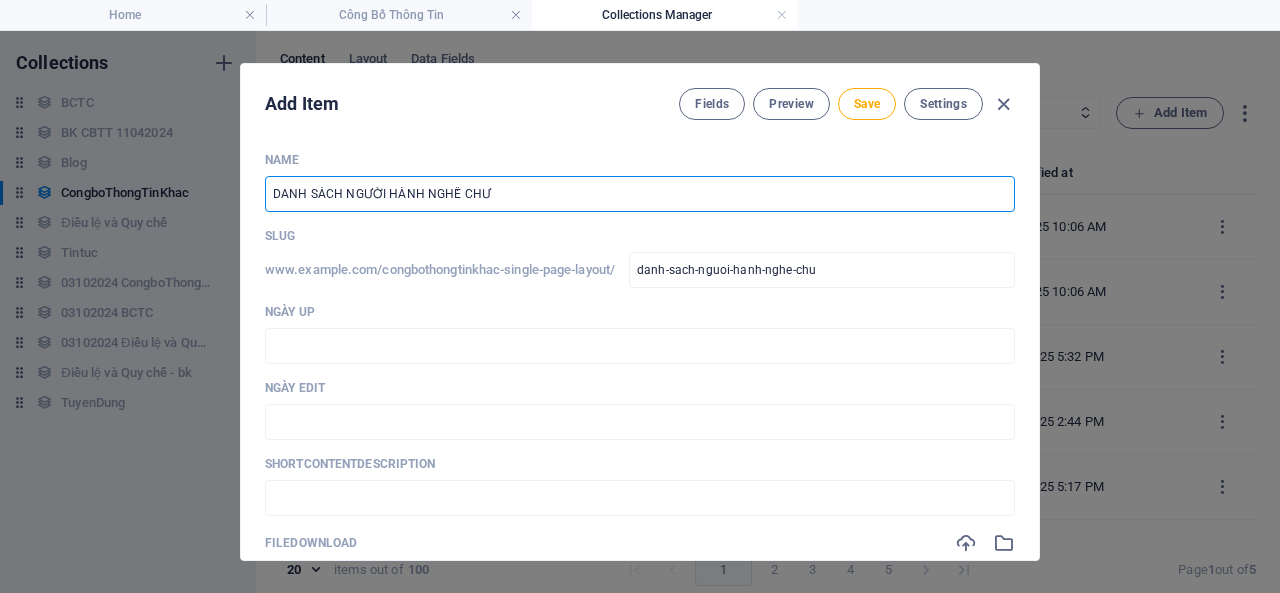 type on "danh-sach-nguoi-hanh-nghe-chu" 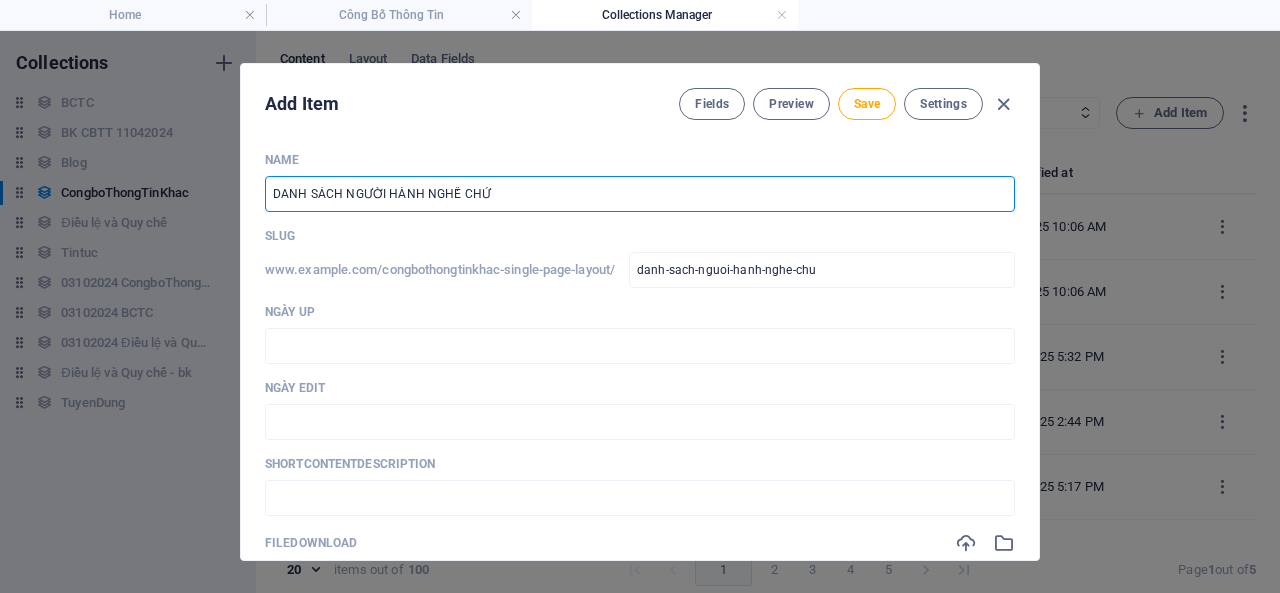 type on "DANH SÁCH NGƯỜI HÀNH NGHỀ CHỨN" 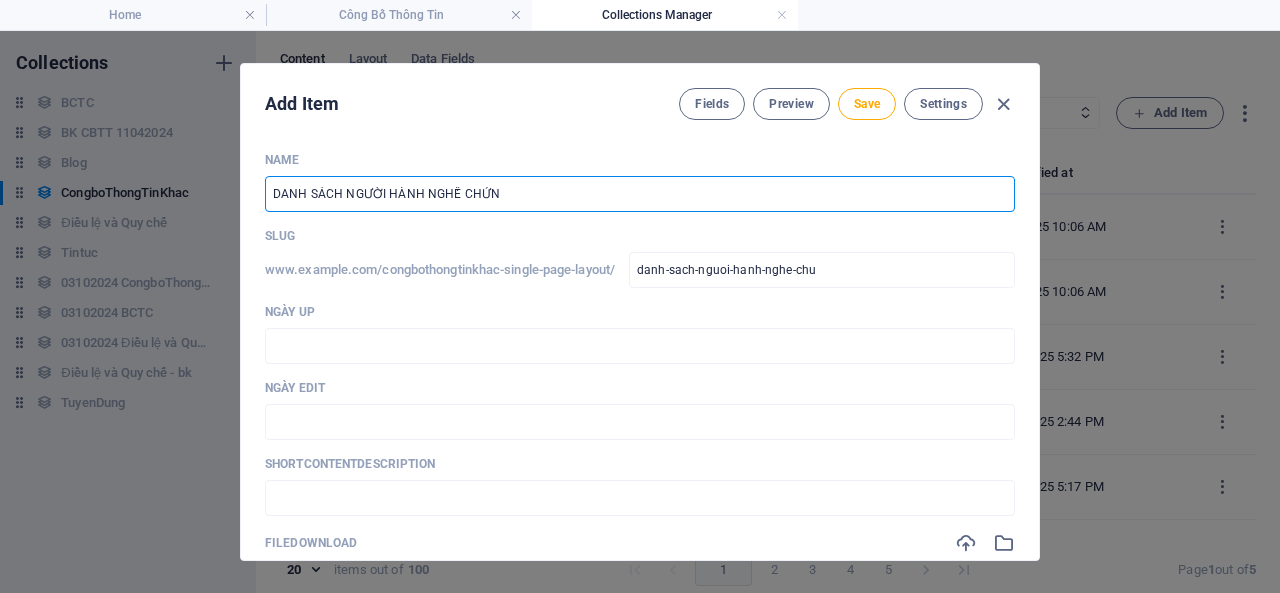type on "danh-sach-nguoi-hanh-nghe-chun" 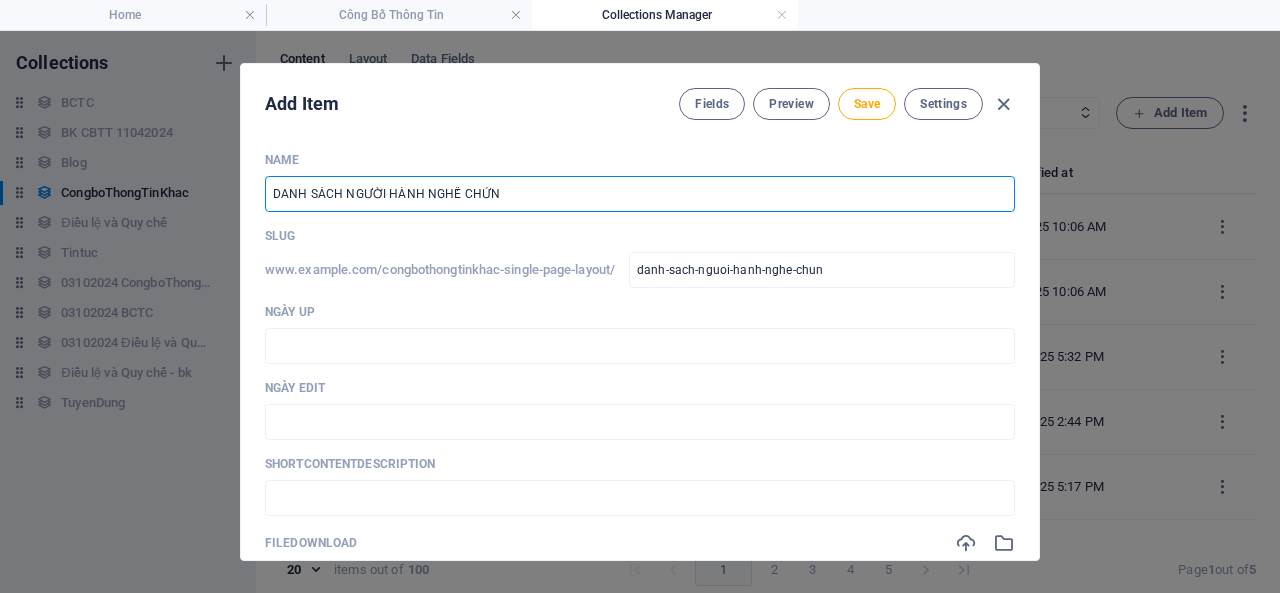 type on "DANH SÁCH NGƯỜI HÀNH NGHỀ CHỨNG" 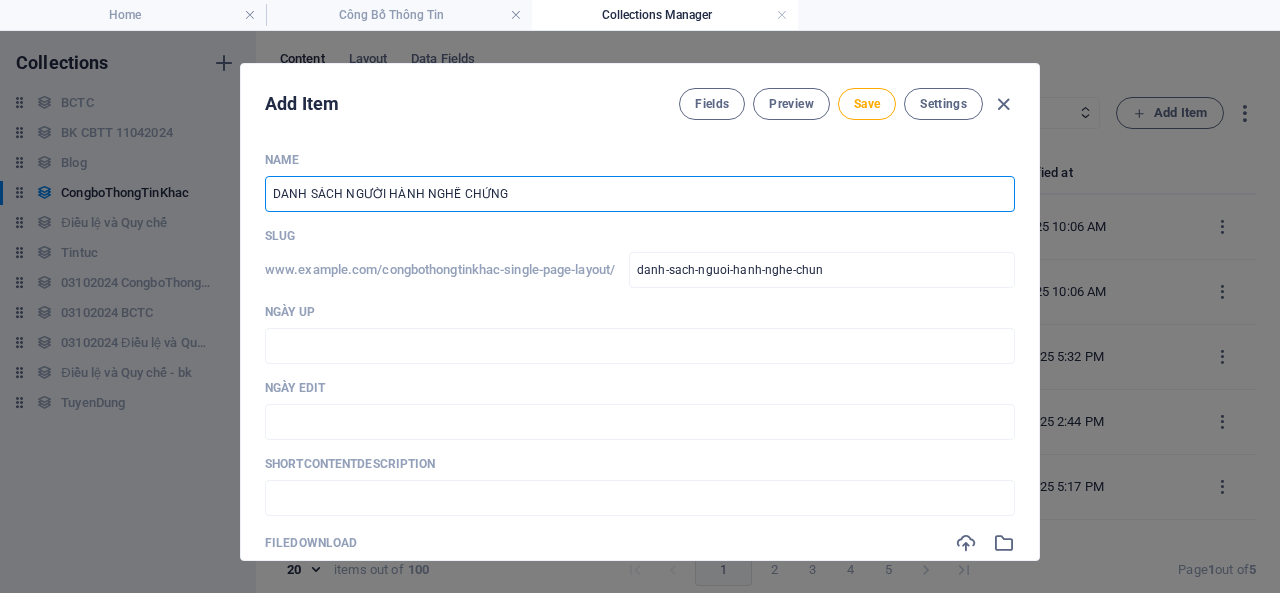 type on "danh-sach-nguoi-hanh-nghe-chung" 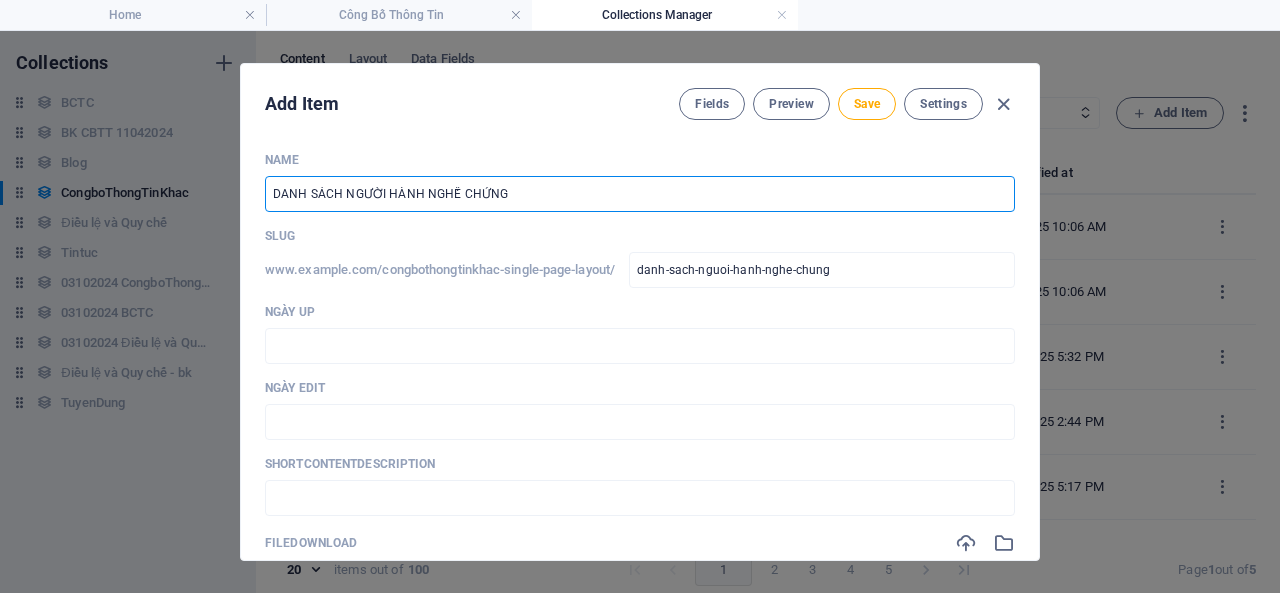 type on "DANH SÁCH NGƯỜI HÀNH NGHỀ CHỨNG K" 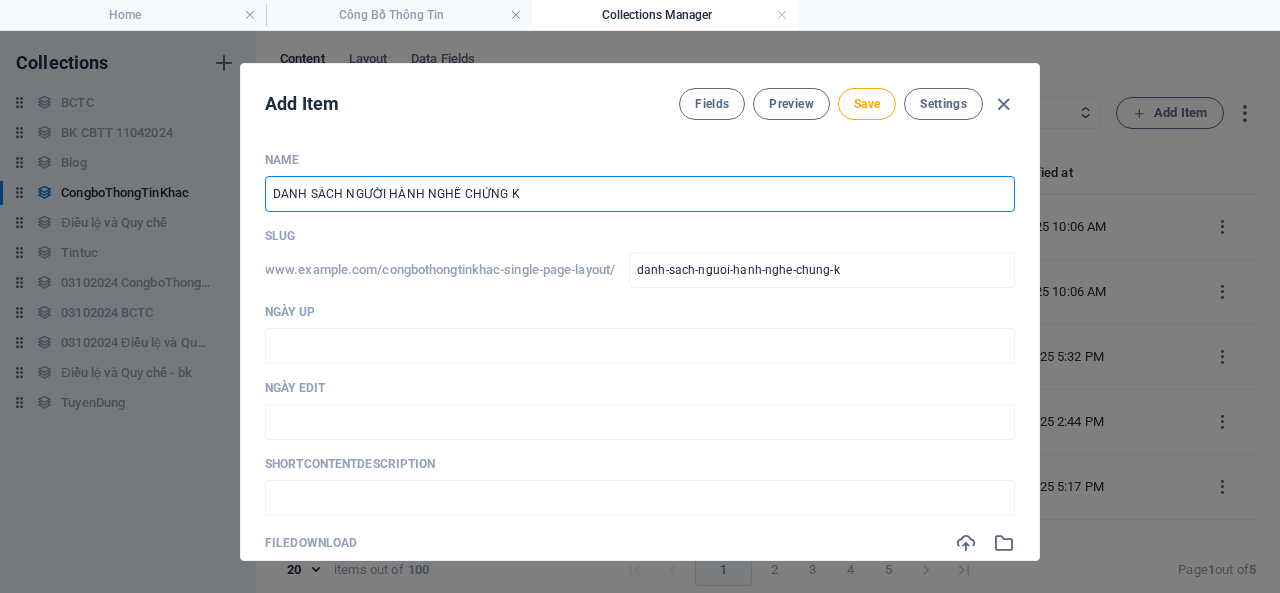 type on "DANH SÁCH NGƯỜI HÀNH NGHỀ CHỨNG KH" 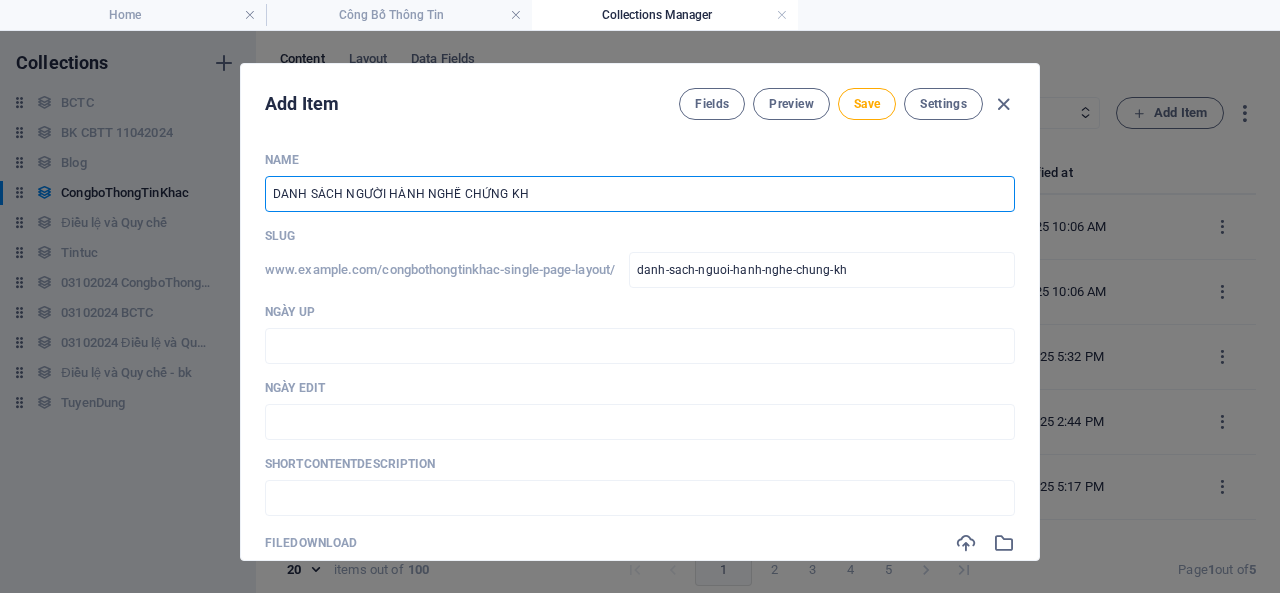 type on "DANH SÁCH NGƯỜI HÀNH NGHỀ CHỨNG KHO" 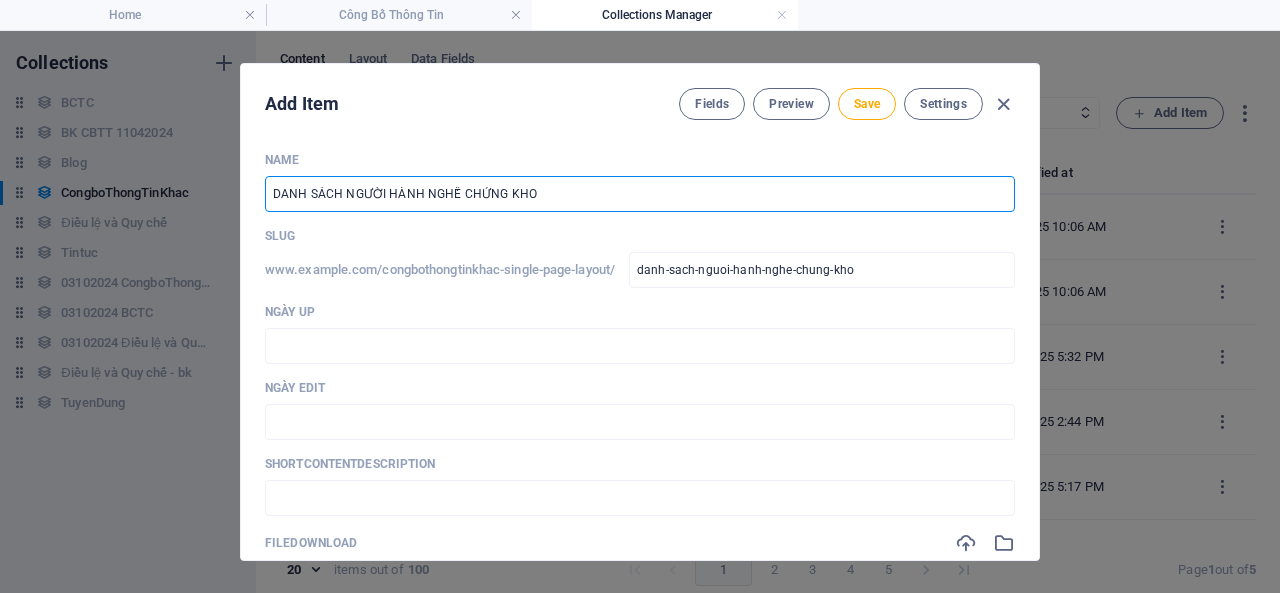 type on "DANH SÁCH NGƯỜI HÀNH NGHỀ CHỨNG KHOA" 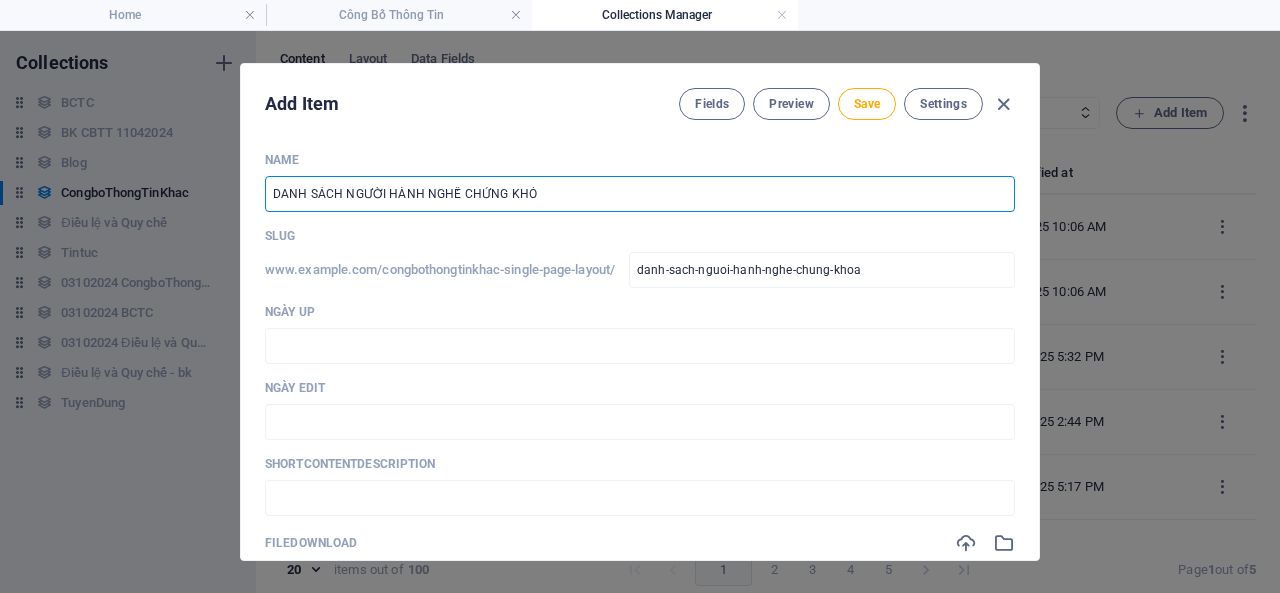 type on "DANH SÁCH NGƯỜI HÀNH NGHỀ CHỨNG KHÓA" 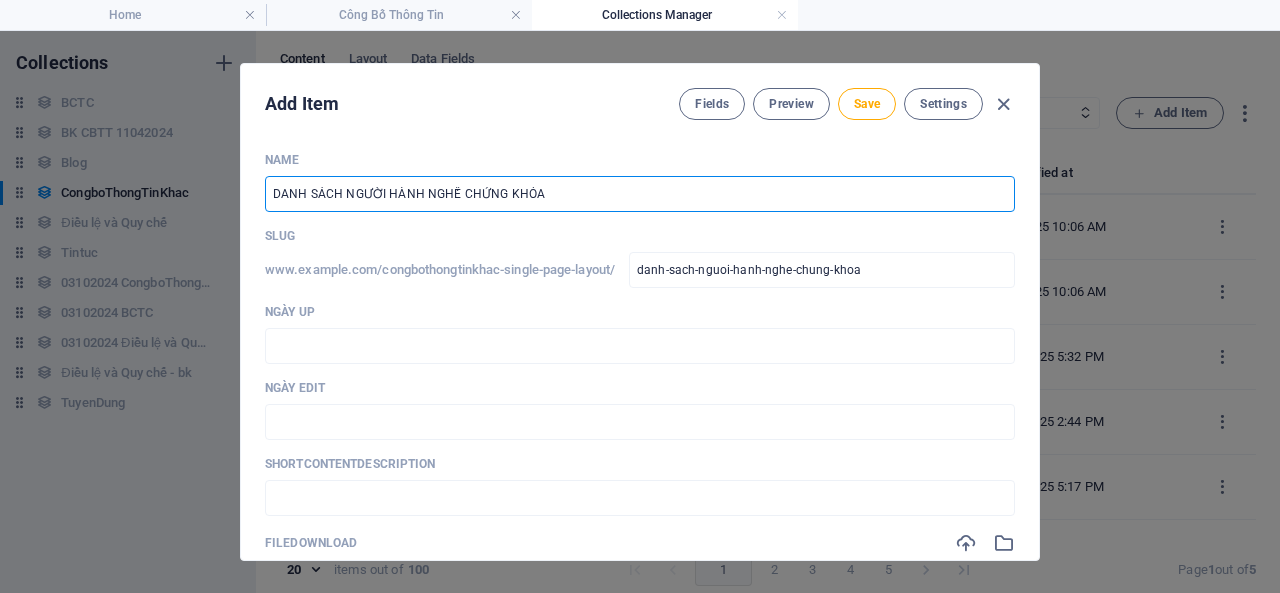 type on "danh-sach-nguoi-hanh-nghe-chung-khoa" 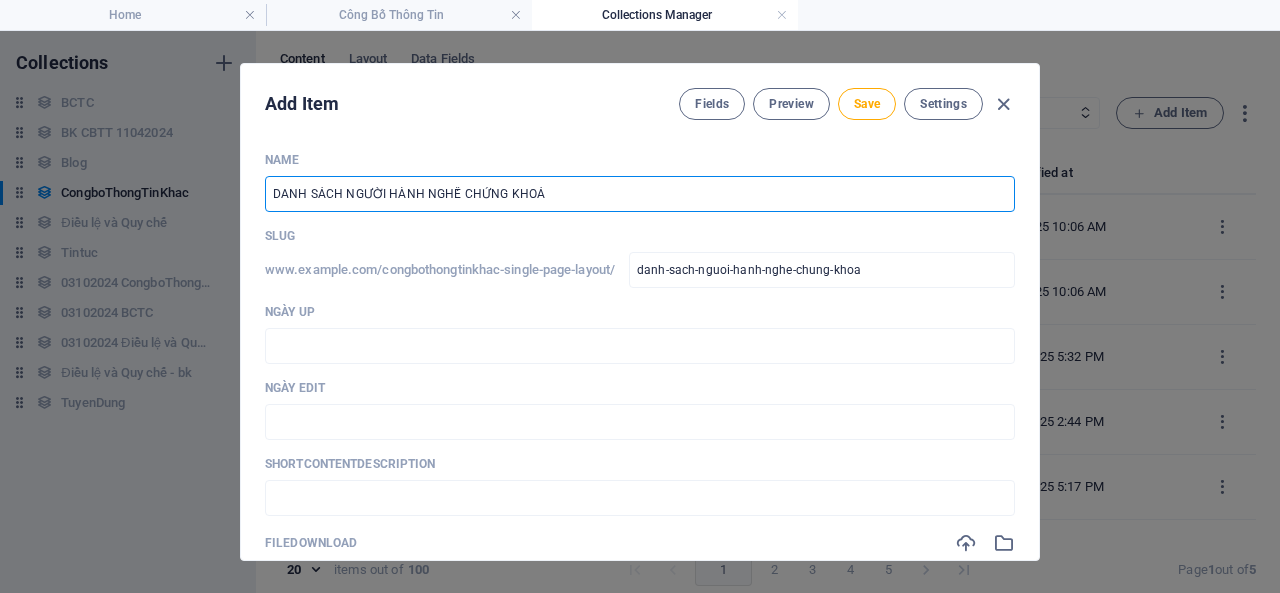 type on "DANH SÁCH NGƯỜI HÀNH NGHỀ CHỨNG KHOÁN" 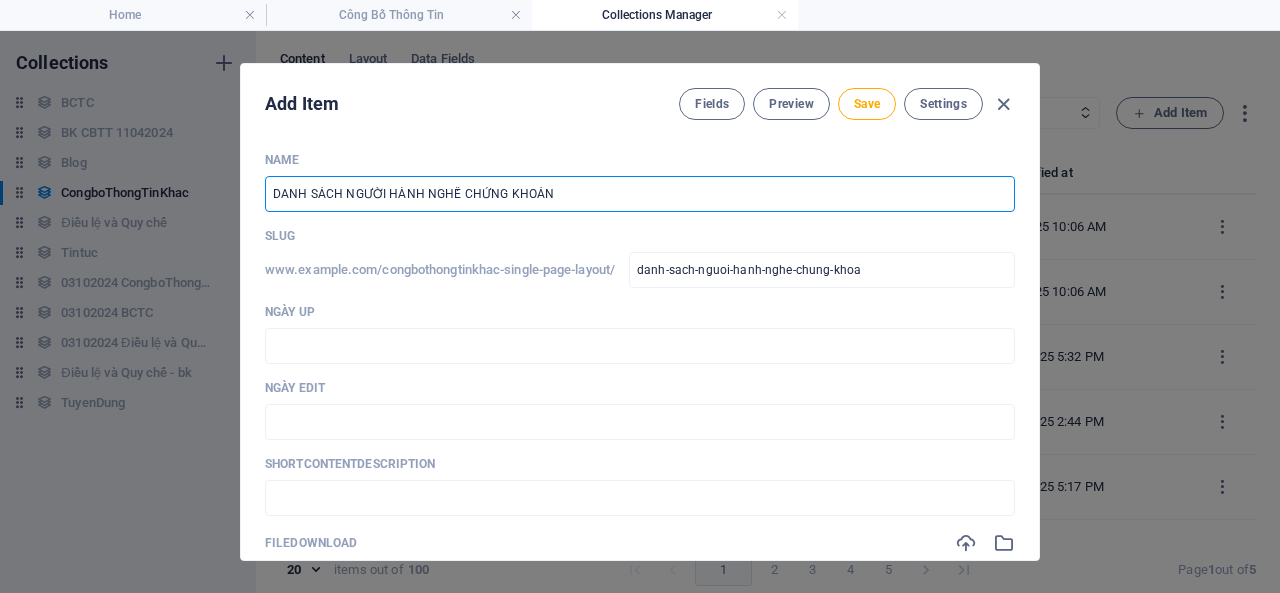 type on "danh-sach-nguoi-hanh-nghe-chung-khoan" 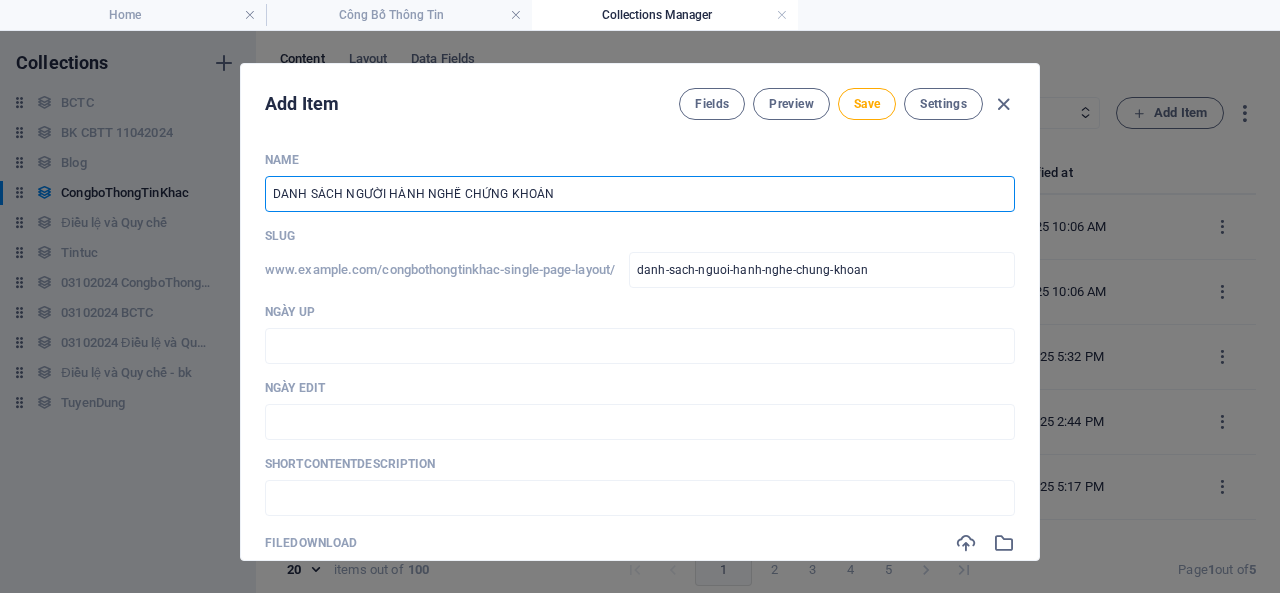 type on "DANH SÁCH NGƯỜI HÀNH NGHỀ CHỨNG KHOÁN X" 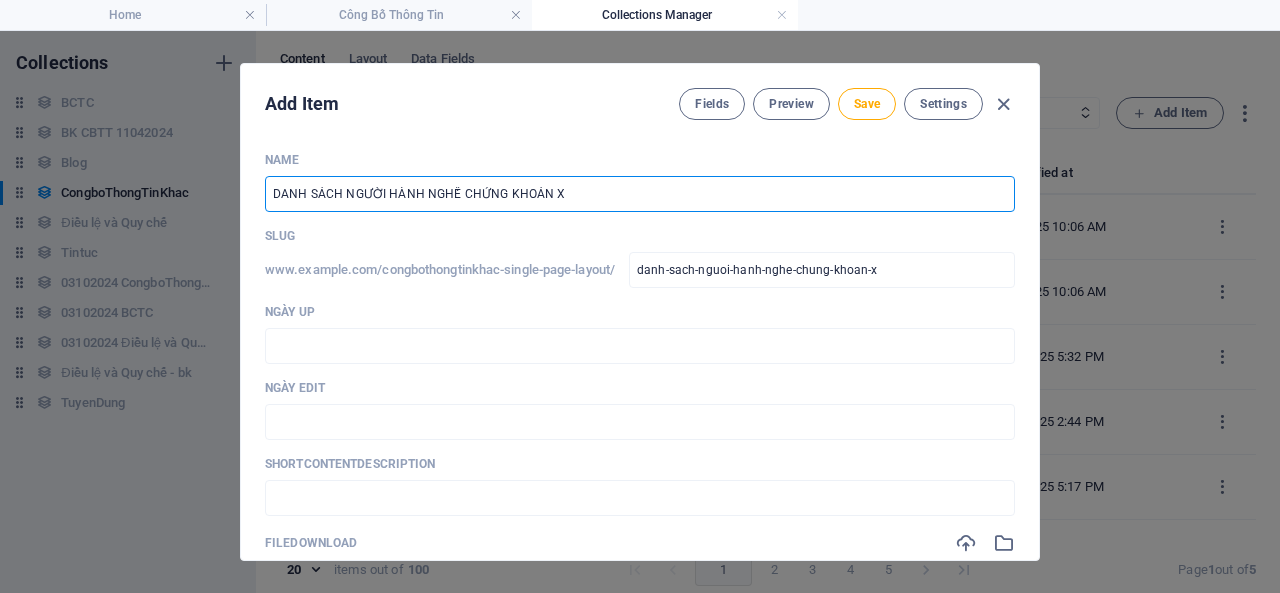 type on "DANH SÁCH NGƯỜI HÀNH NGHỀ CHỨNG KHOÁN XT" 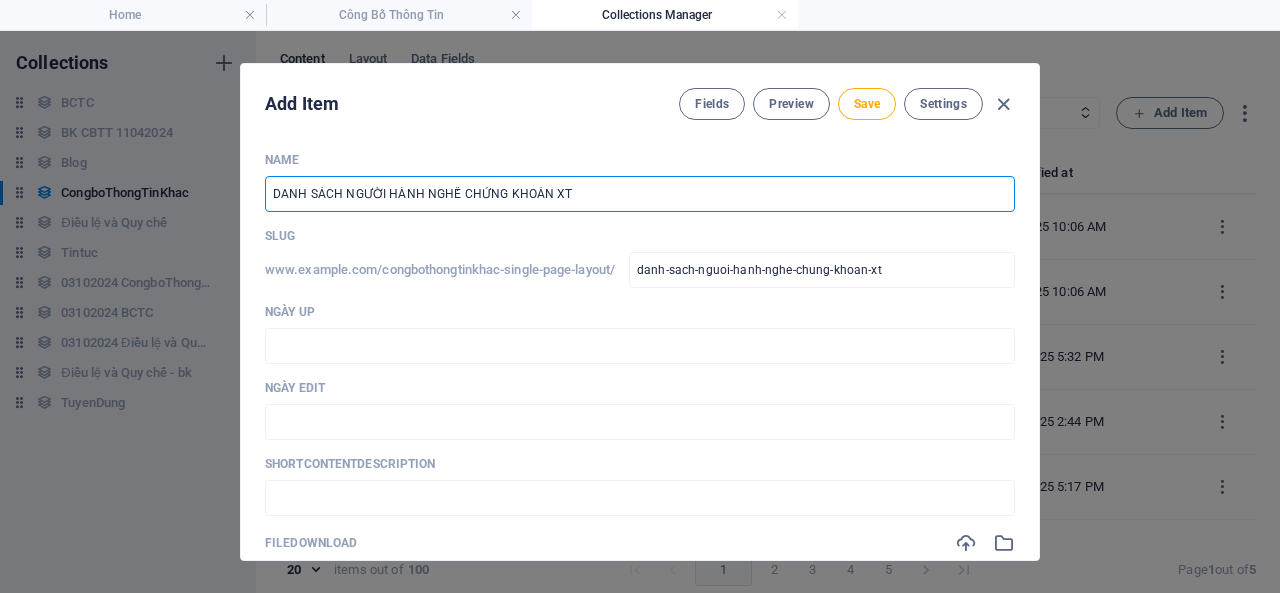 type on "DANH SÁCH NGƯỜI HÀNH NGHỀ CHỨNG KHOÁN XTS" 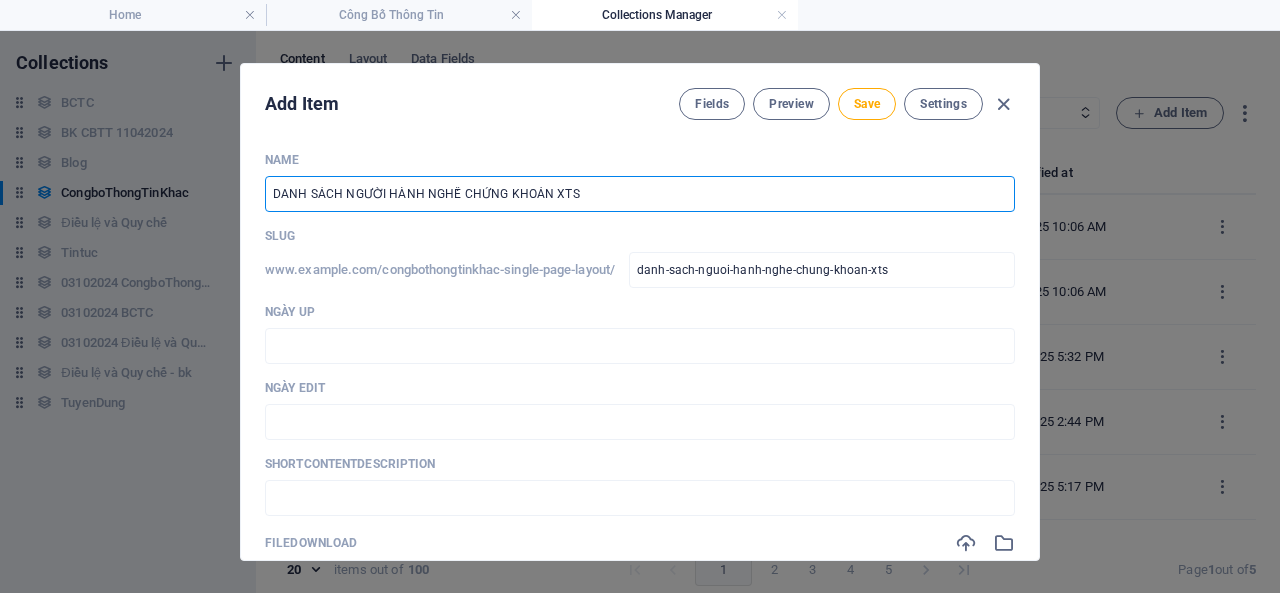 type on "DANH SÁCH NGƯỜI HÀNH NGHỀ CHỨNG KHOÁN XTSC" 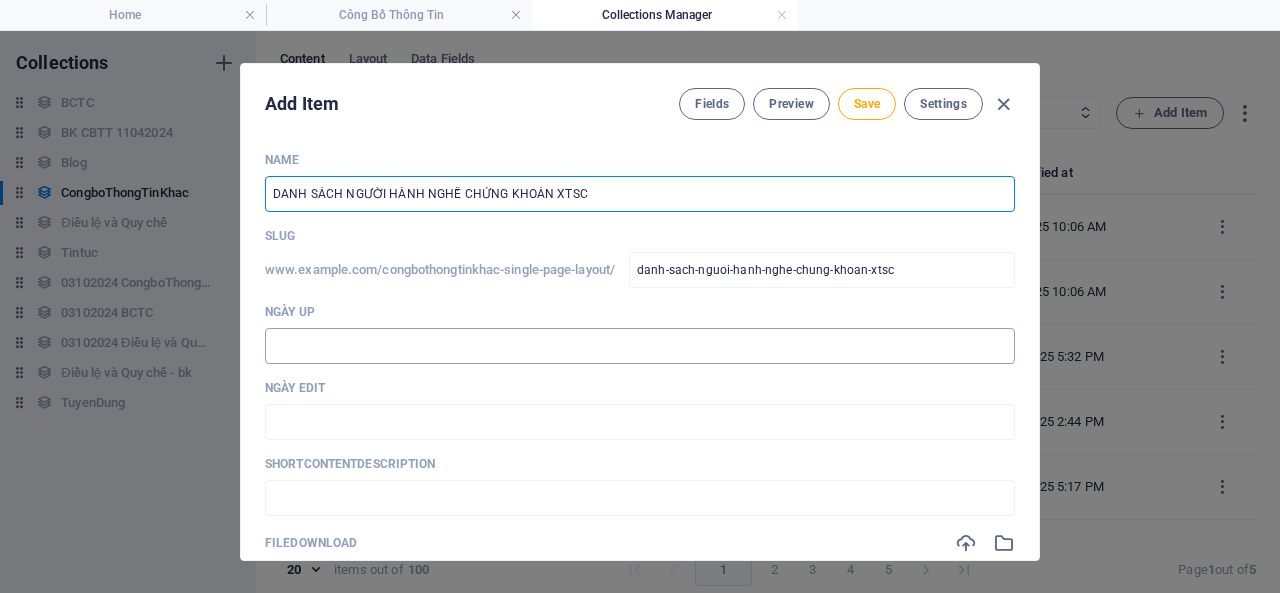type on "DANH SÁCH NGƯỜI HÀNH NGHỀ CHỨNG KHOÁN XTSC" 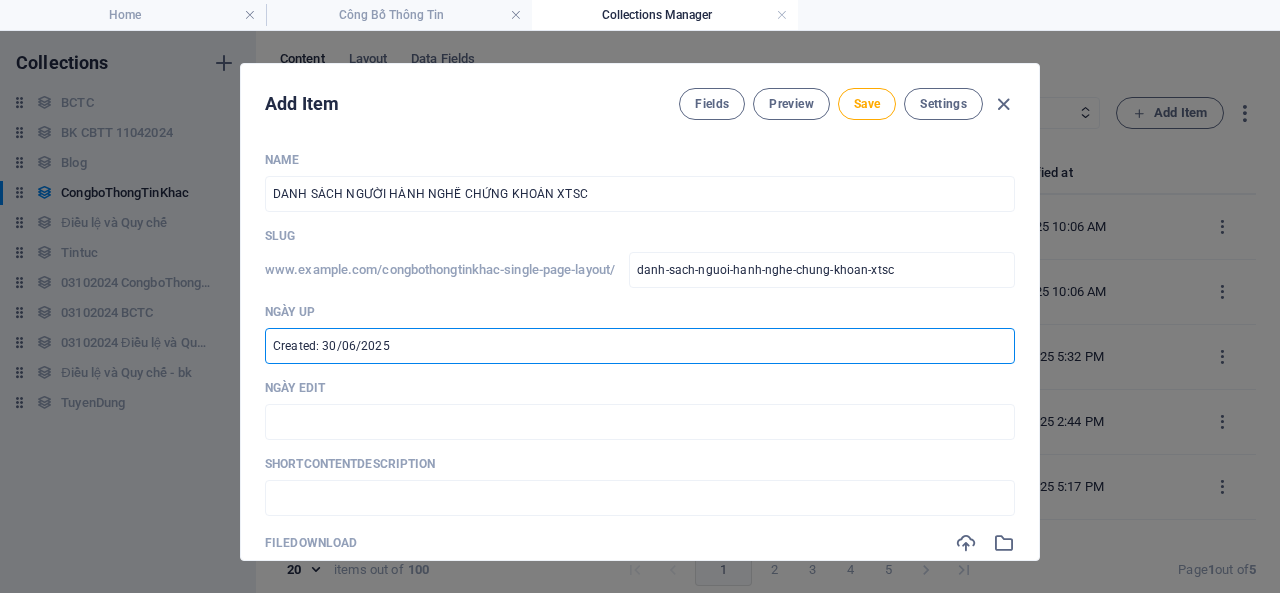 click on "Created: 30/06/2025" at bounding box center [640, 346] 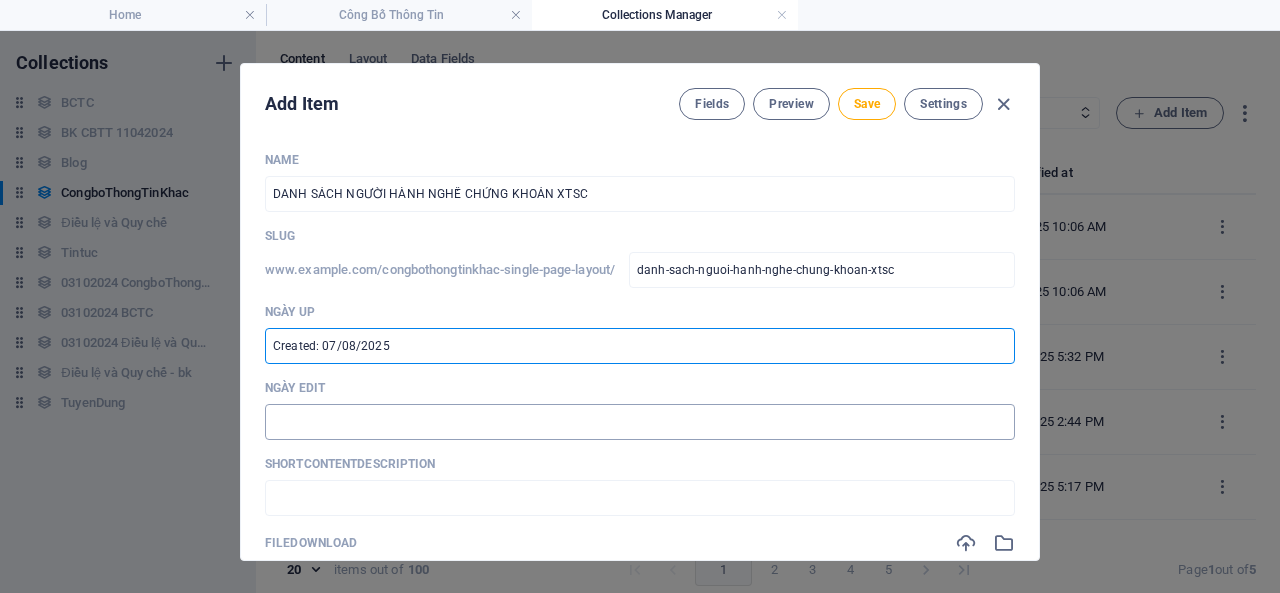 type on "Created: 07/08/2025" 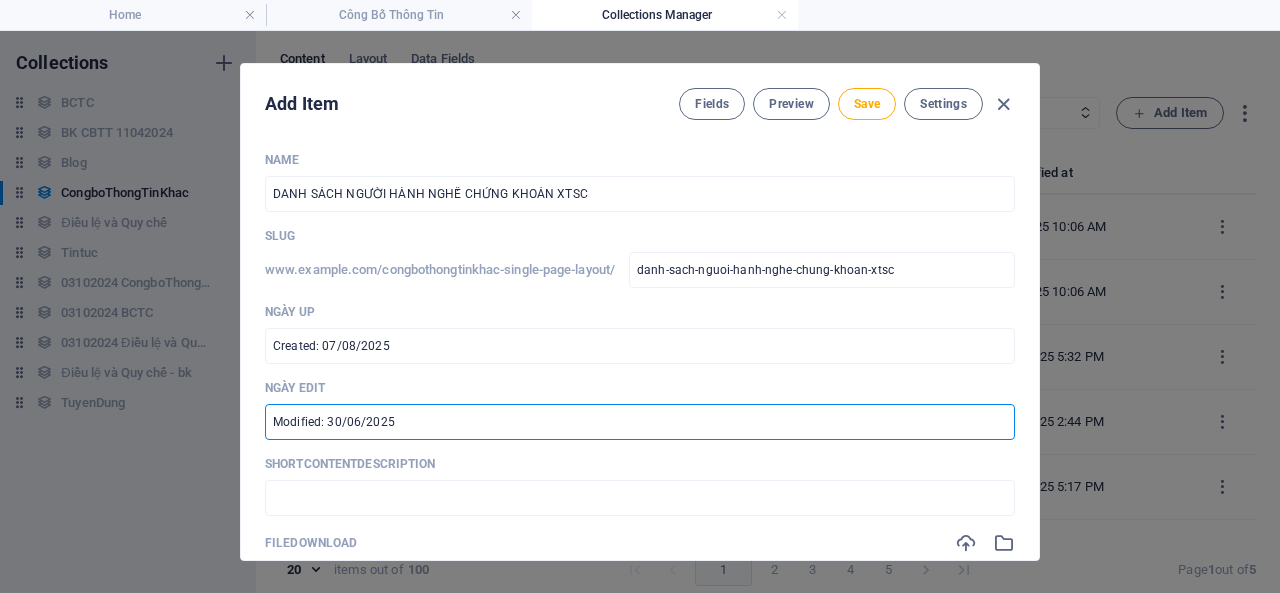 click on "Modified: 30/06/2025" at bounding box center (640, 422) 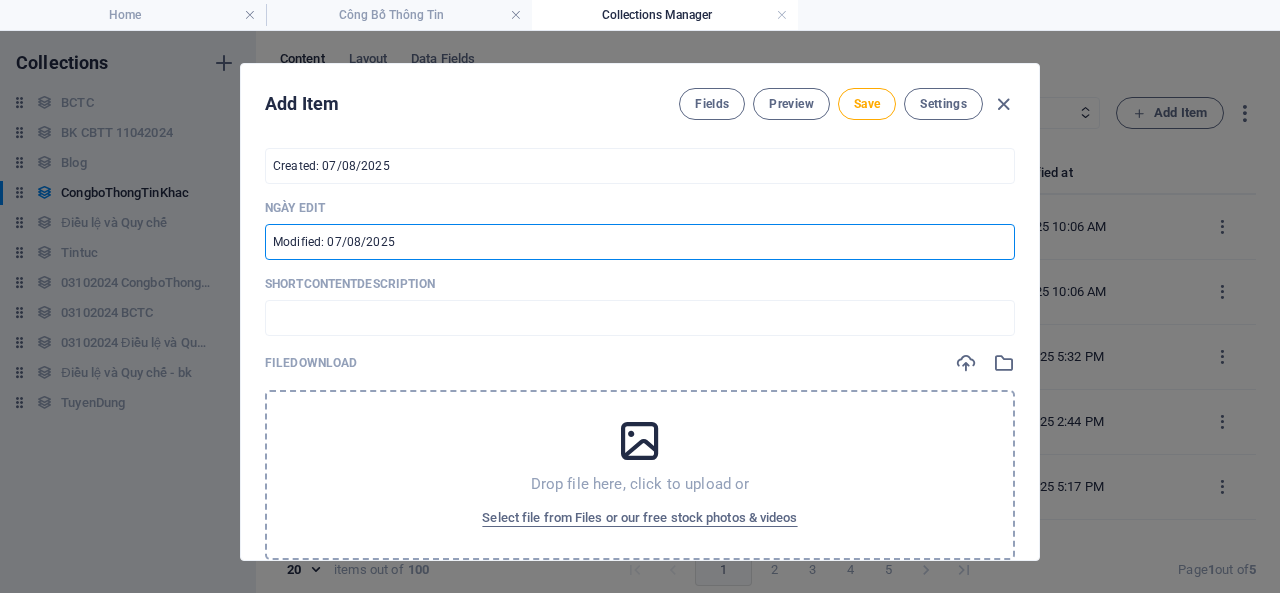 scroll, scrollTop: 200, scrollLeft: 0, axis: vertical 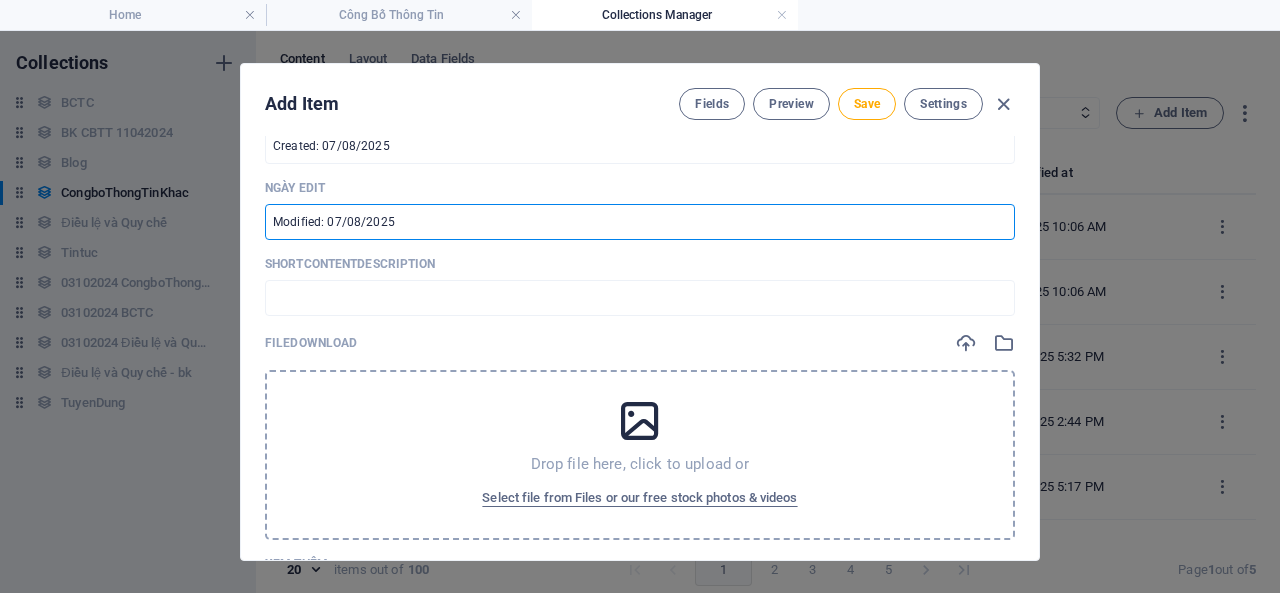 type on "Modified: 07/08/2025" 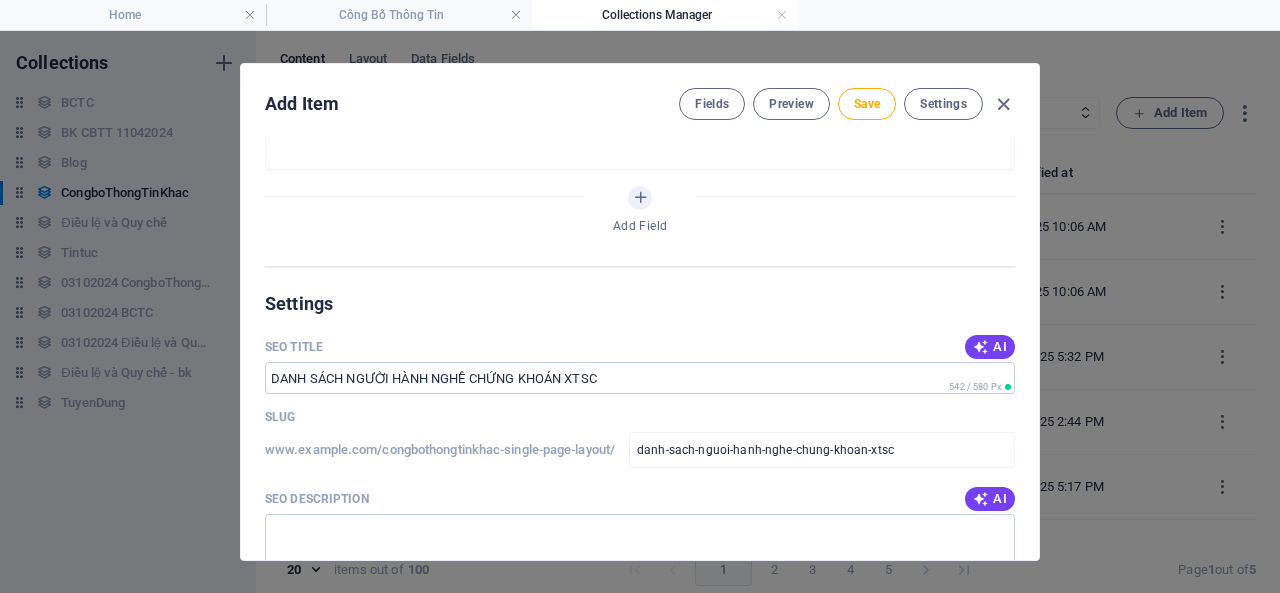 scroll, scrollTop: 900, scrollLeft: 0, axis: vertical 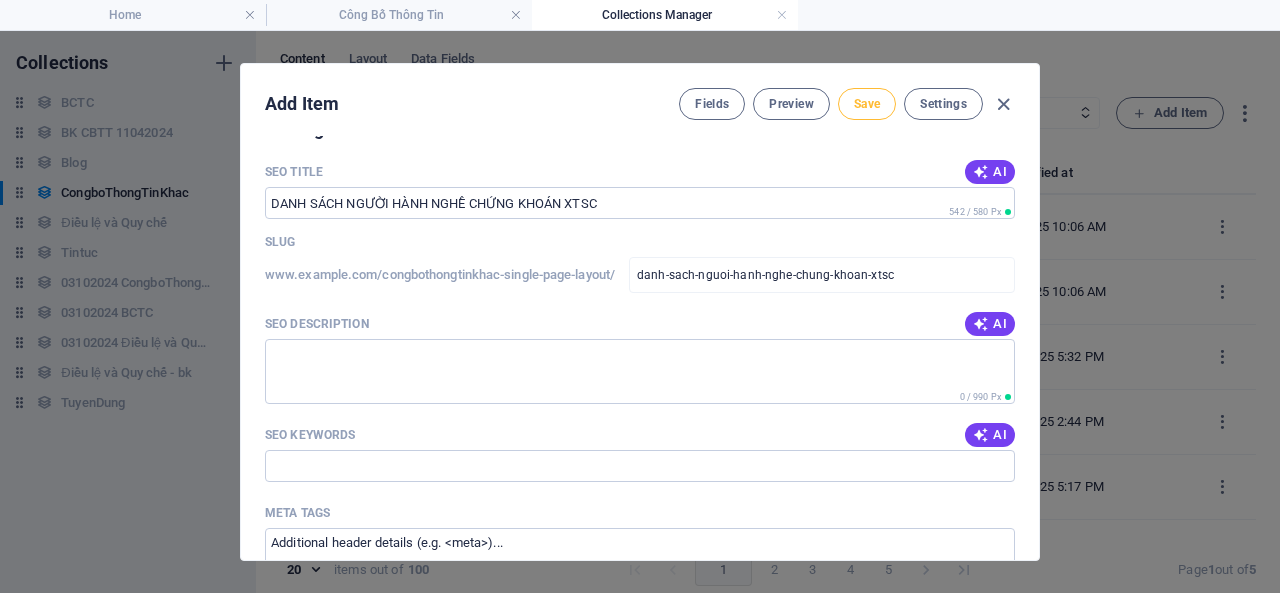 click on "Save" at bounding box center [867, 104] 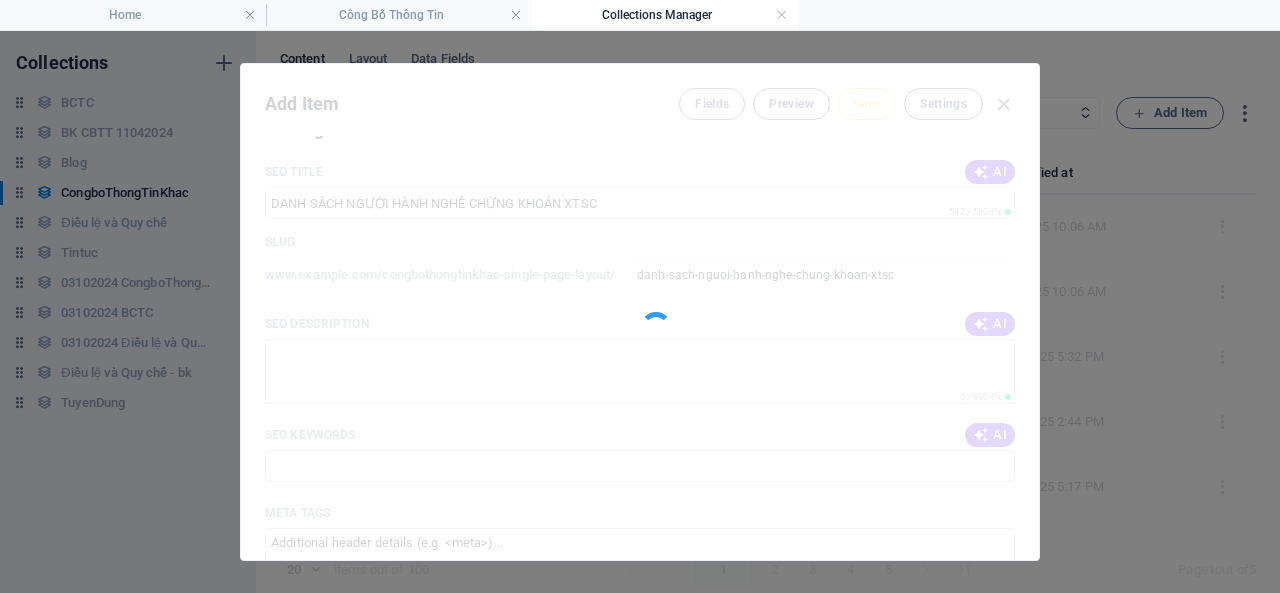 type on "danh-sach-nguoi-hanh-nghe-chung-khoan-xtsc" 